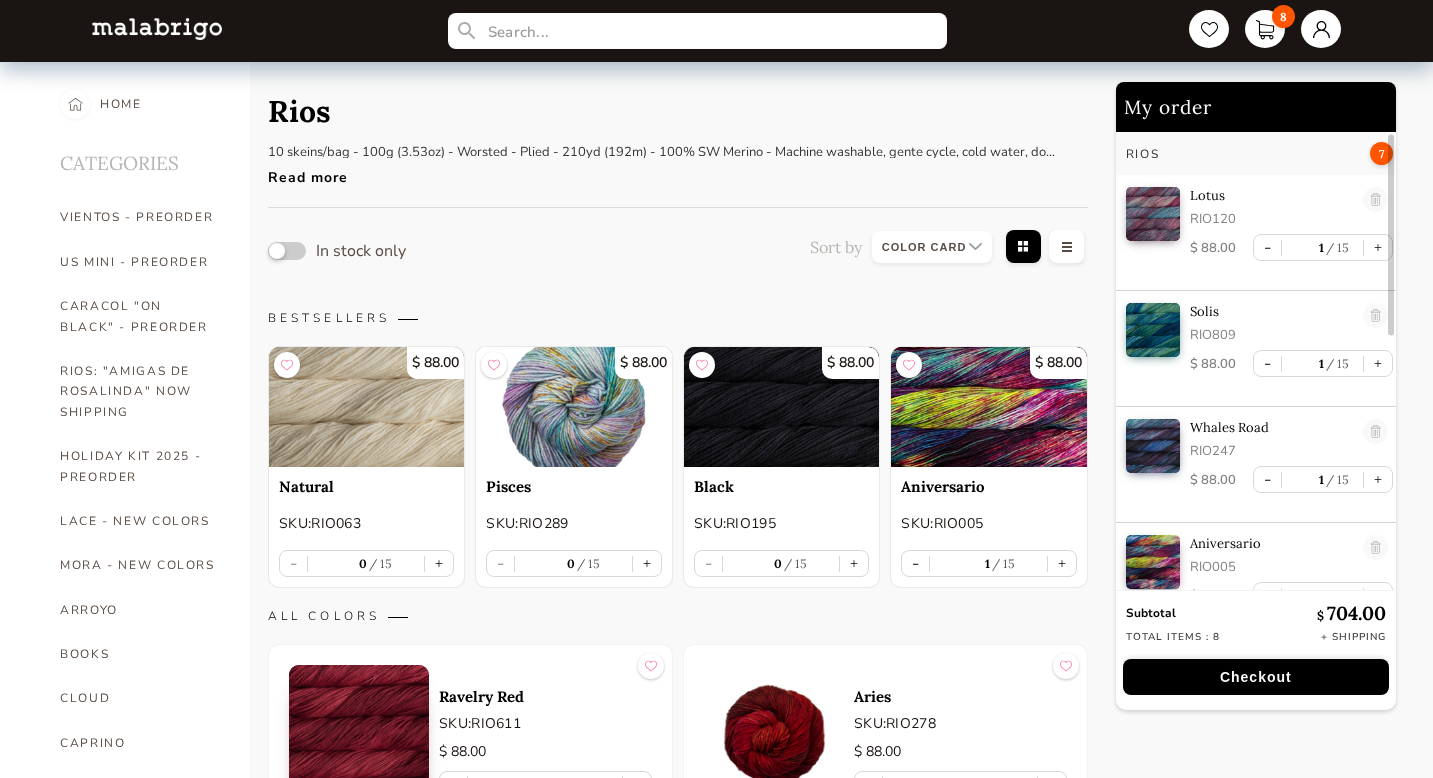 select on "INDEX" 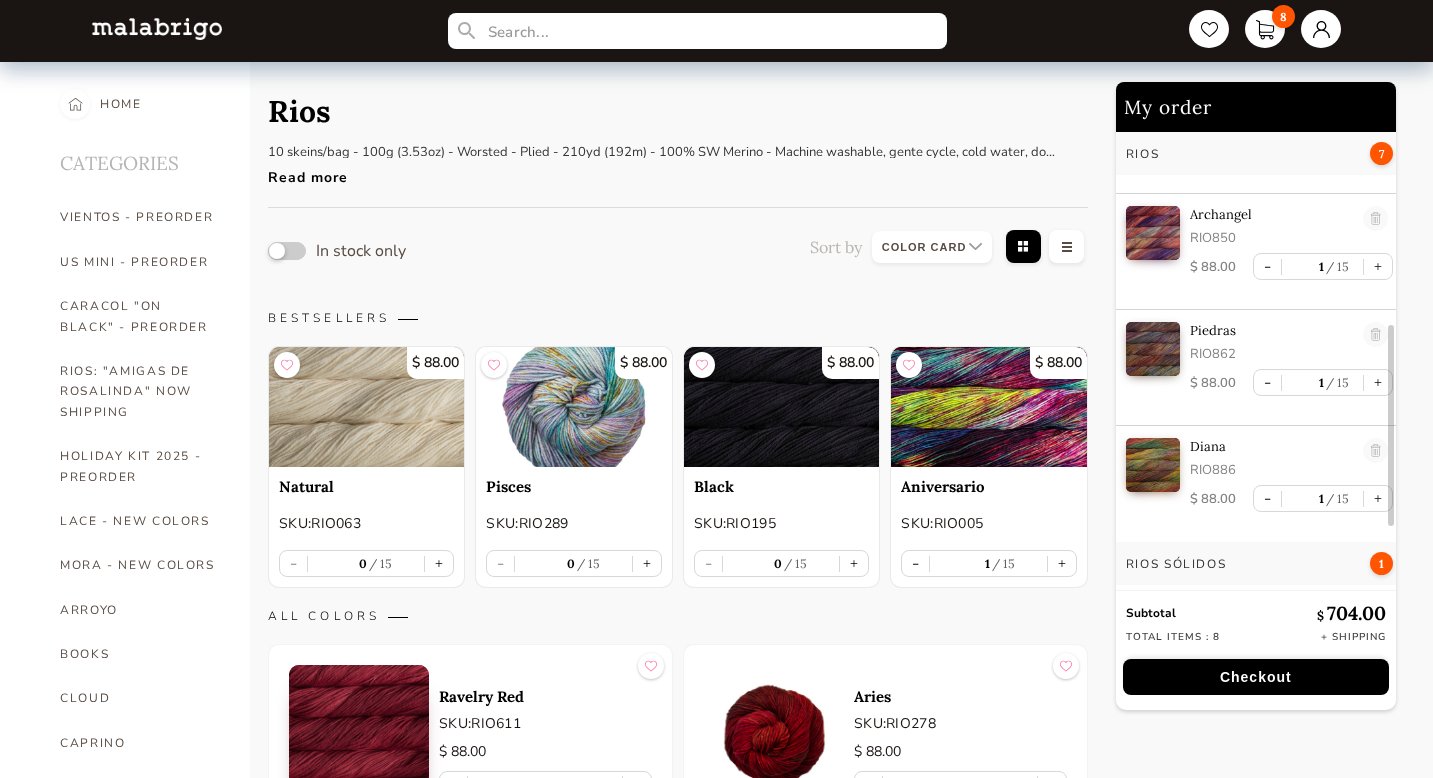 scroll, scrollTop: 592, scrollLeft: 0, axis: vertical 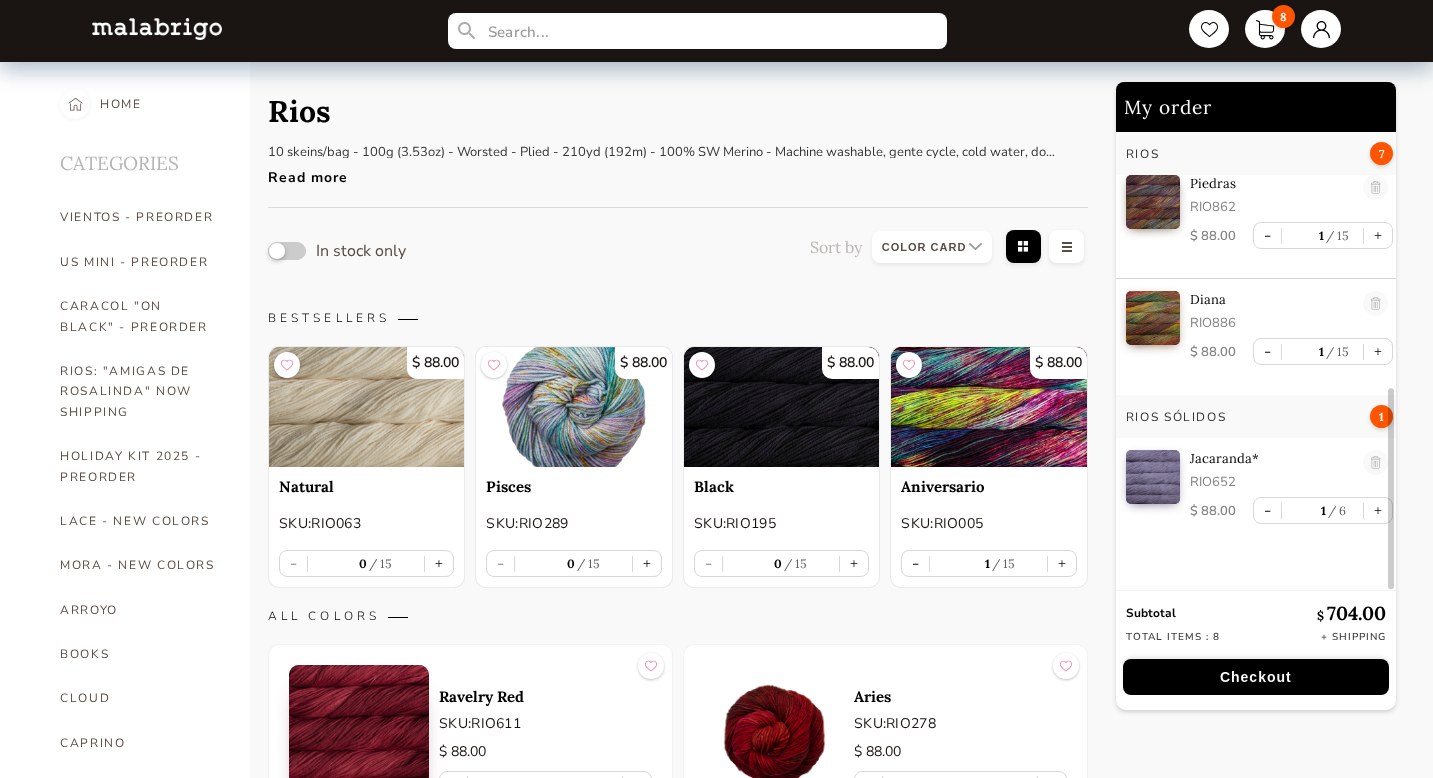 click at bounding box center (157, 28) 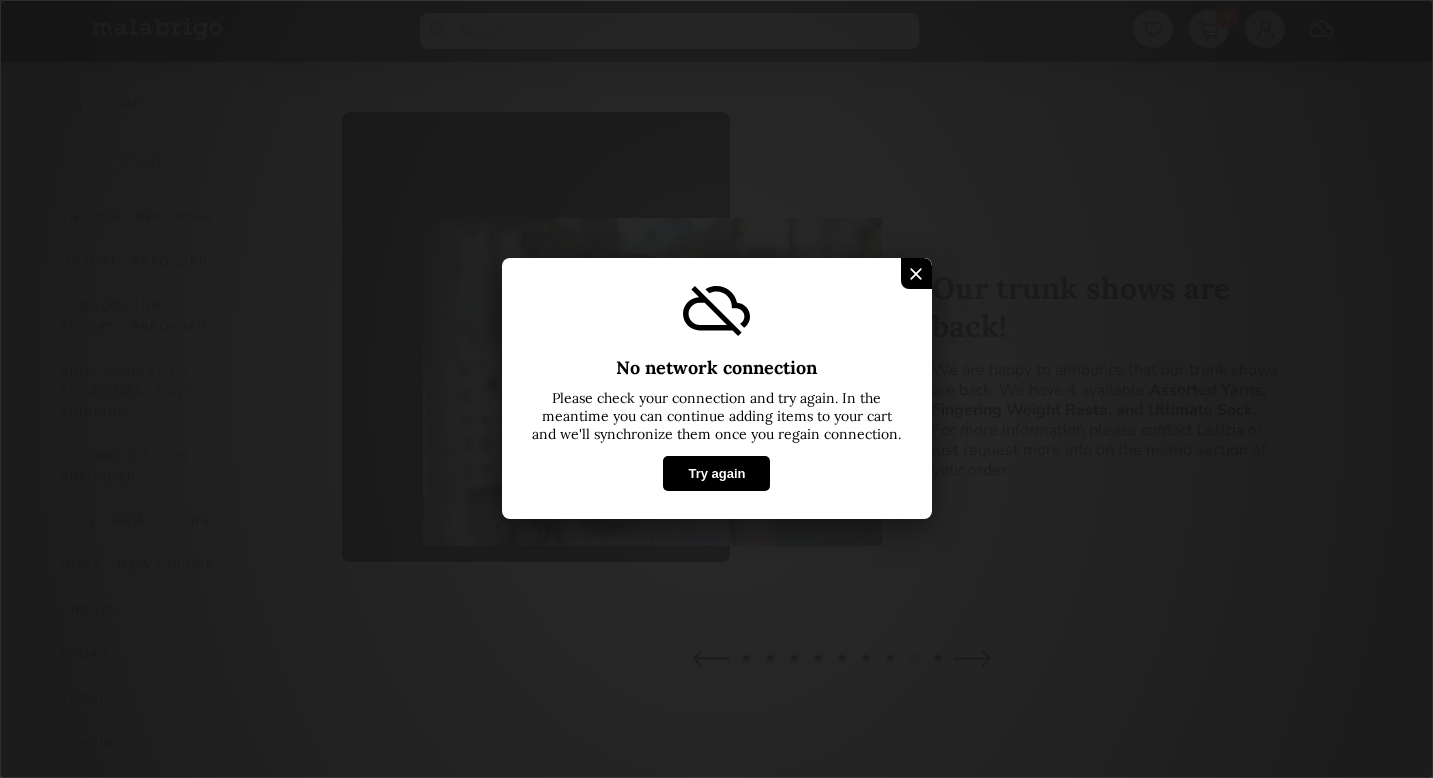 click on "Try again" at bounding box center (716, 474) 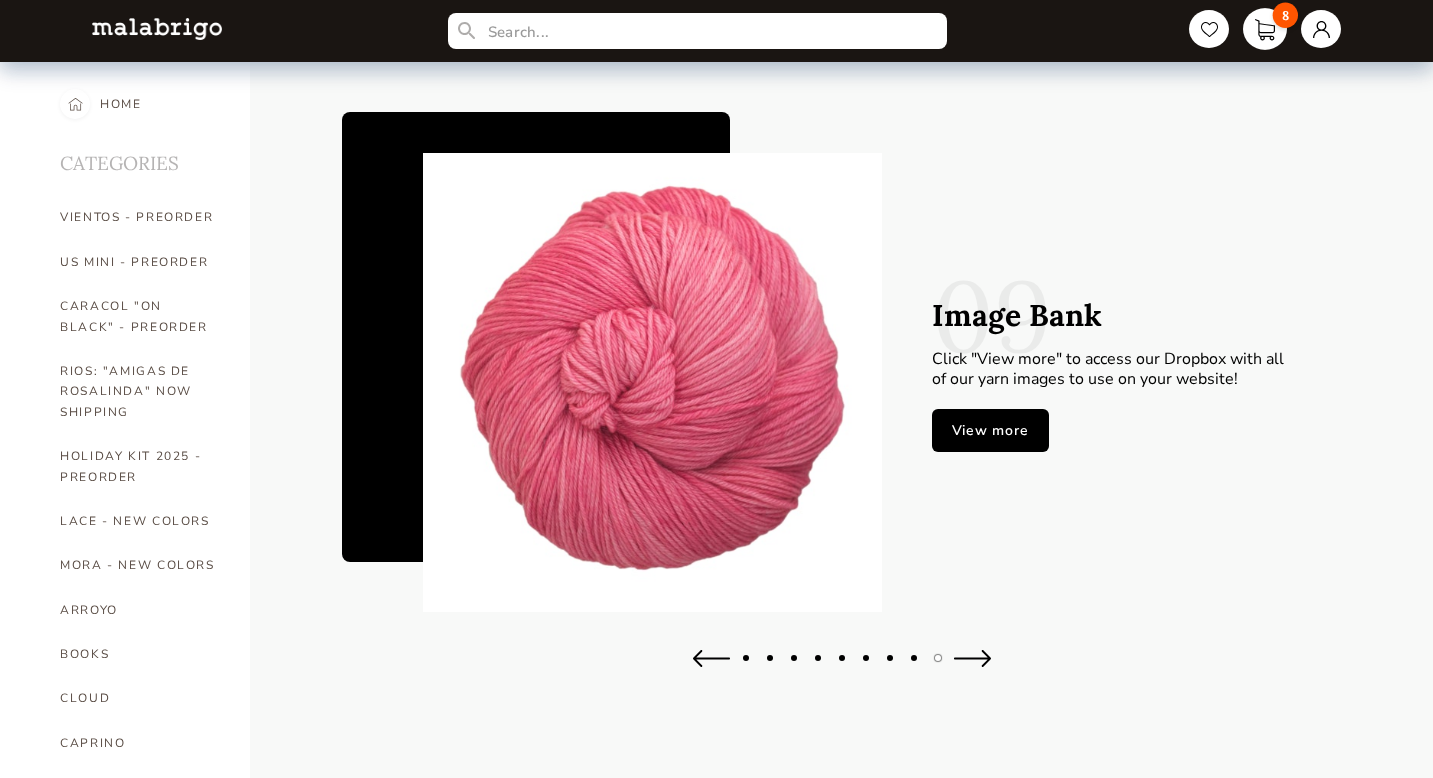 click on "8" at bounding box center [1265, 29] 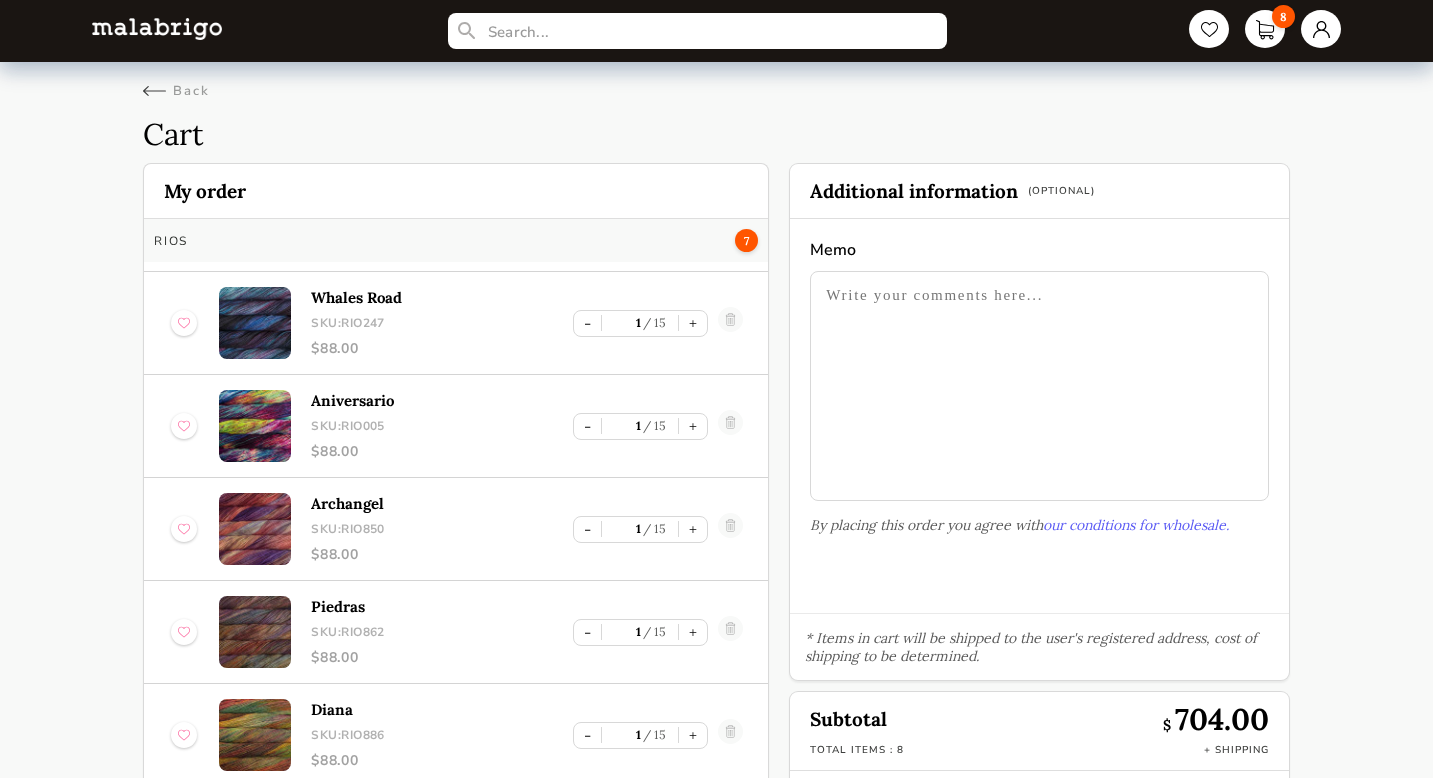 scroll, scrollTop: 272, scrollLeft: 0, axis: vertical 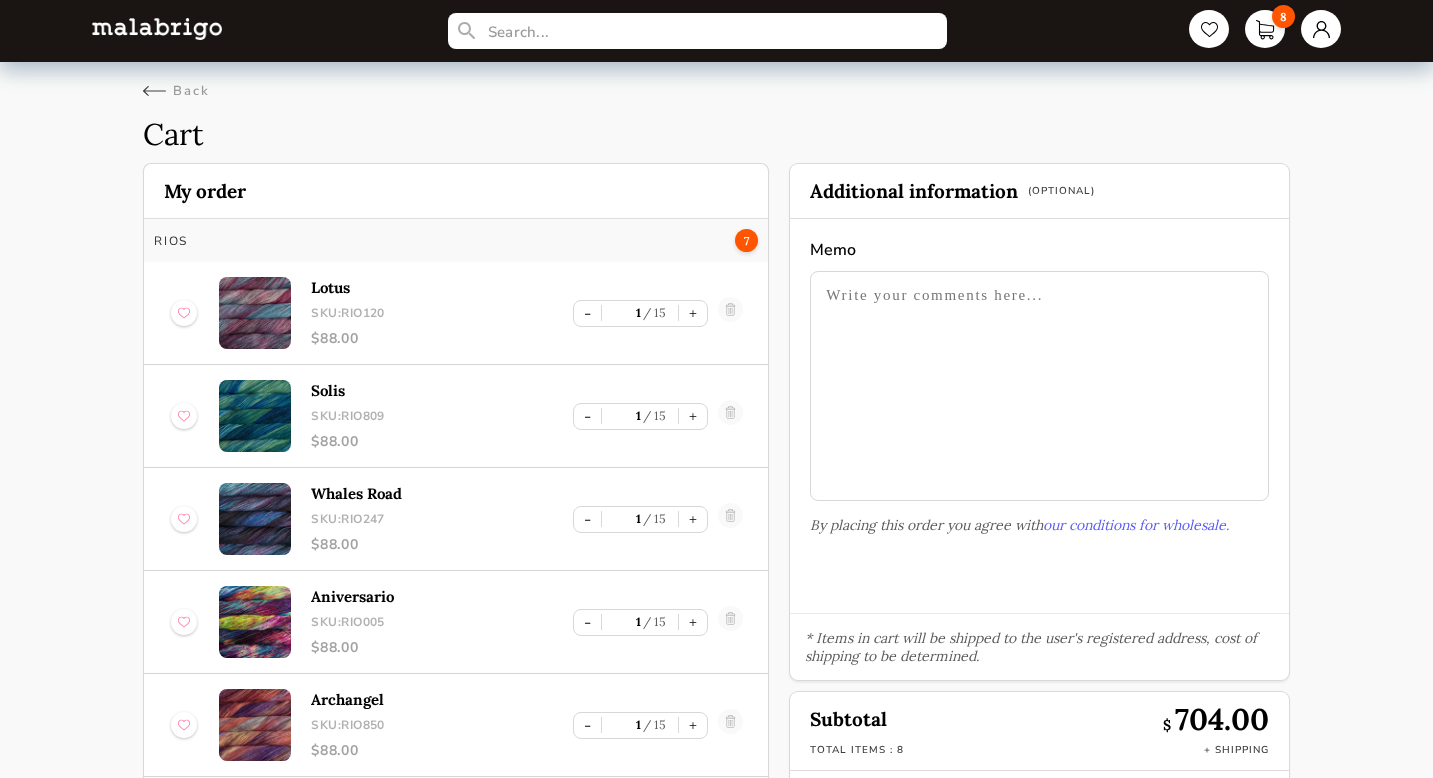 click at bounding box center [157, 31] 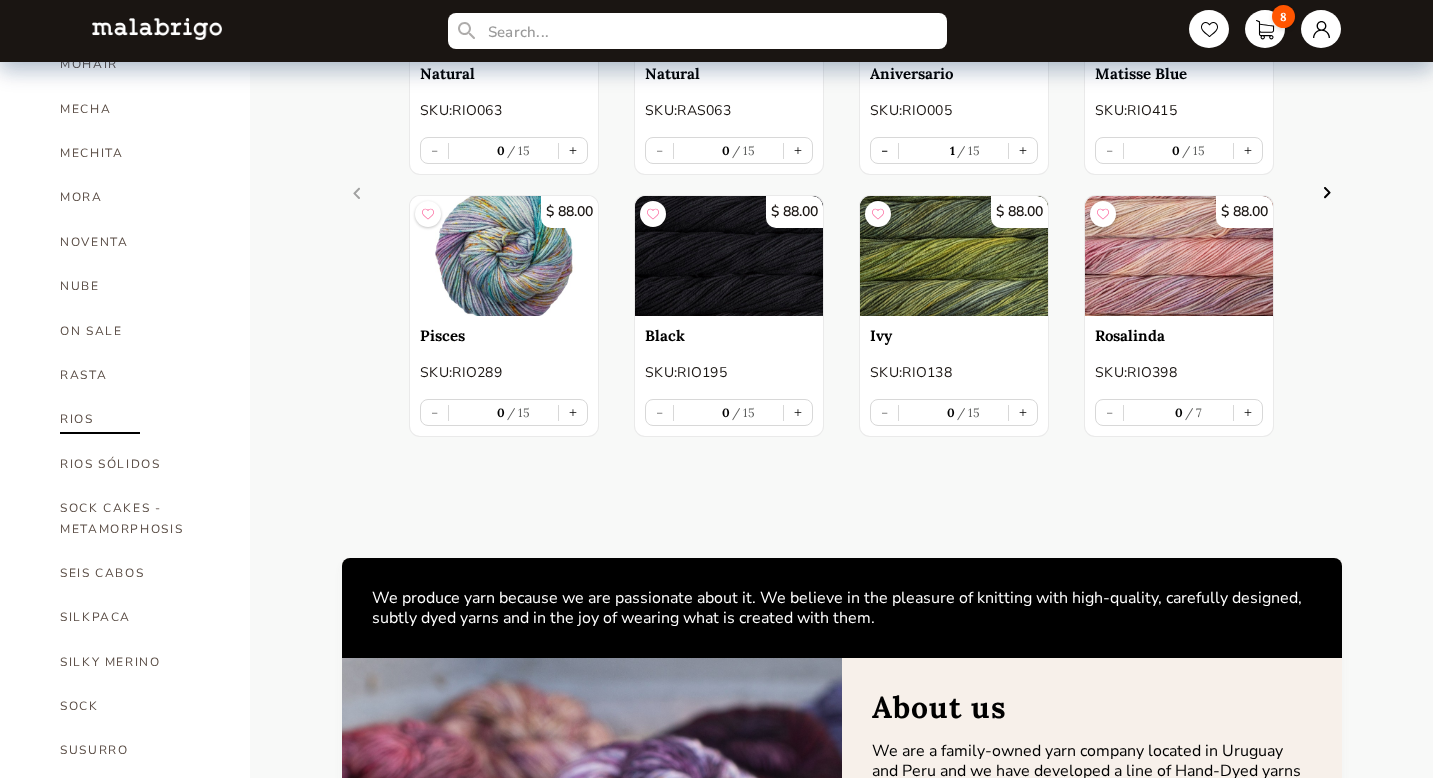 scroll, scrollTop: 903, scrollLeft: 0, axis: vertical 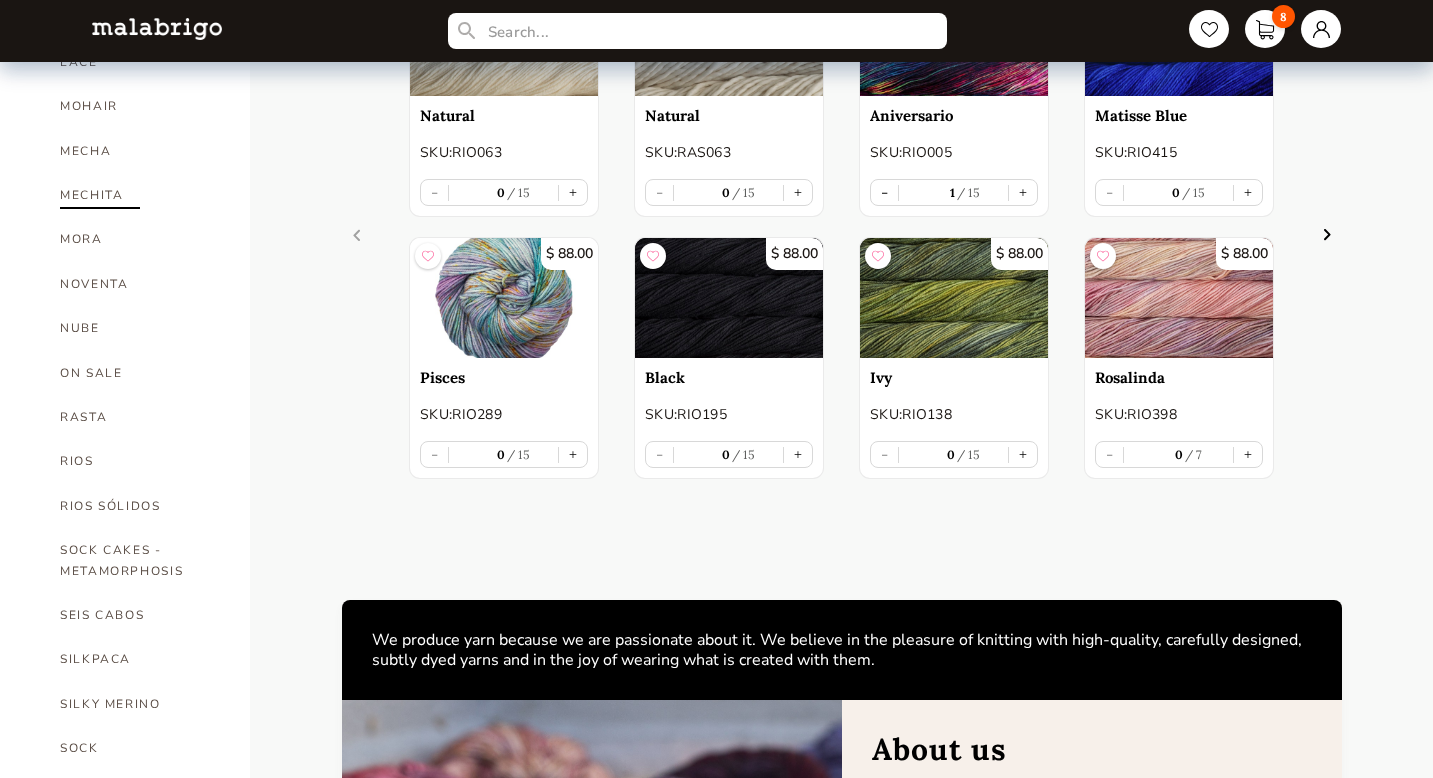 click on "MECHITA" at bounding box center [140, 195] 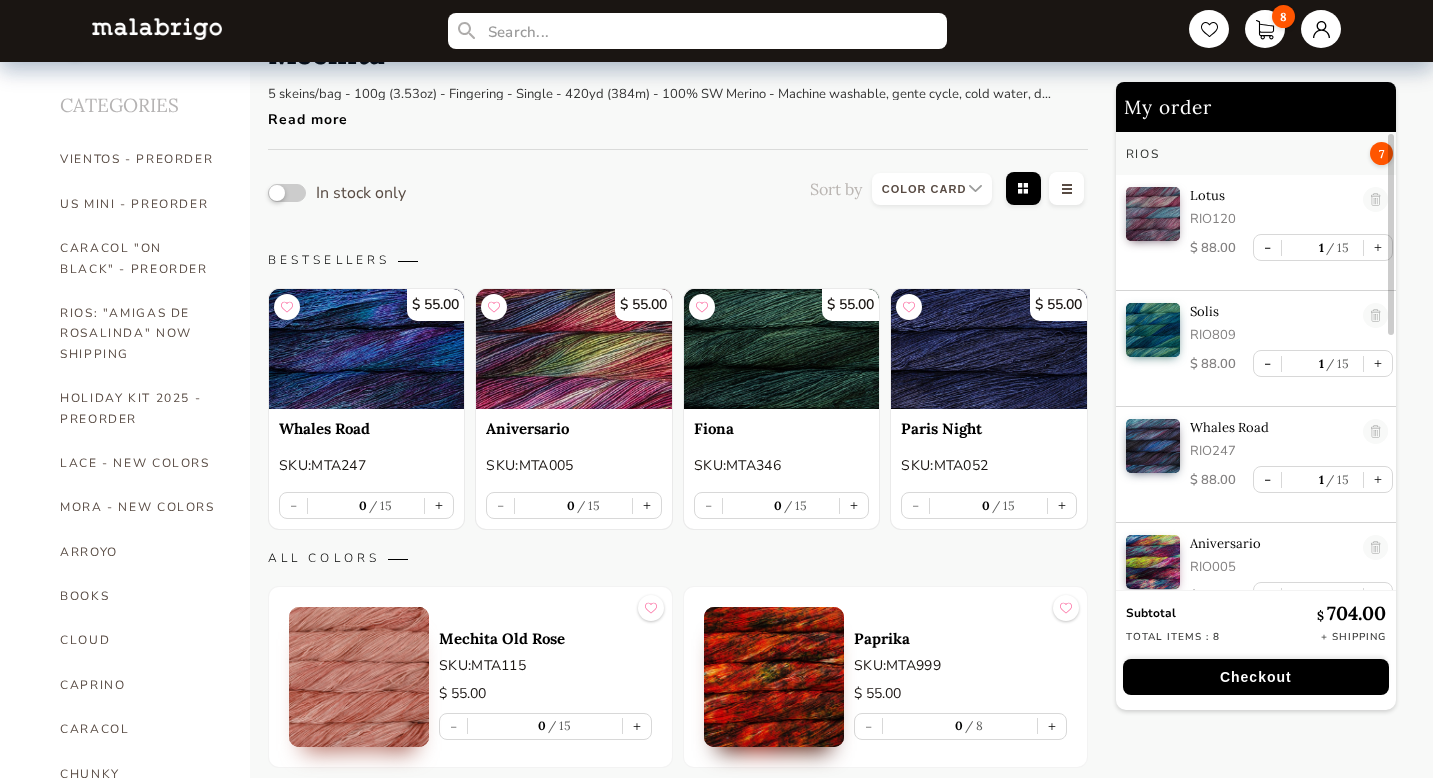 scroll, scrollTop: 57, scrollLeft: 0, axis: vertical 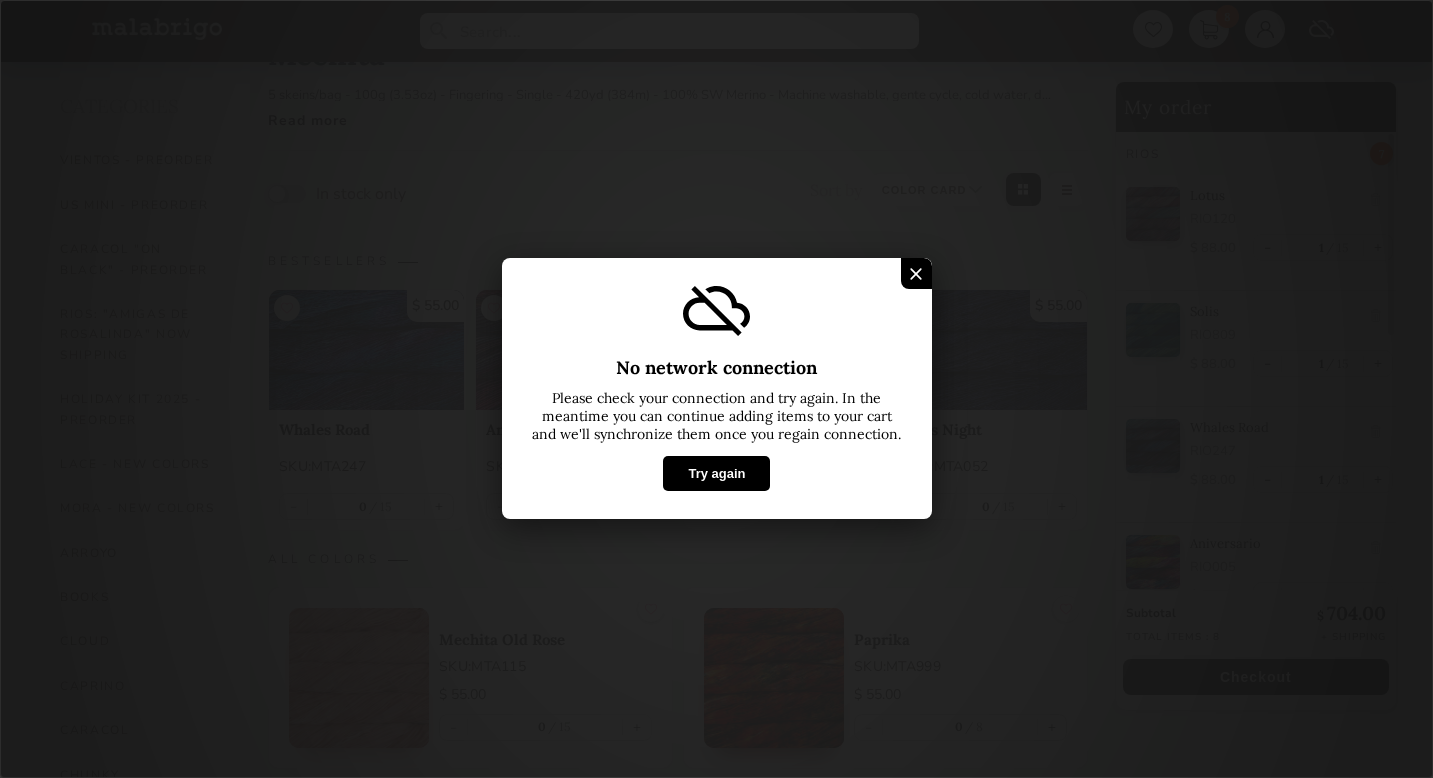 click on "Try again" at bounding box center (716, 474) 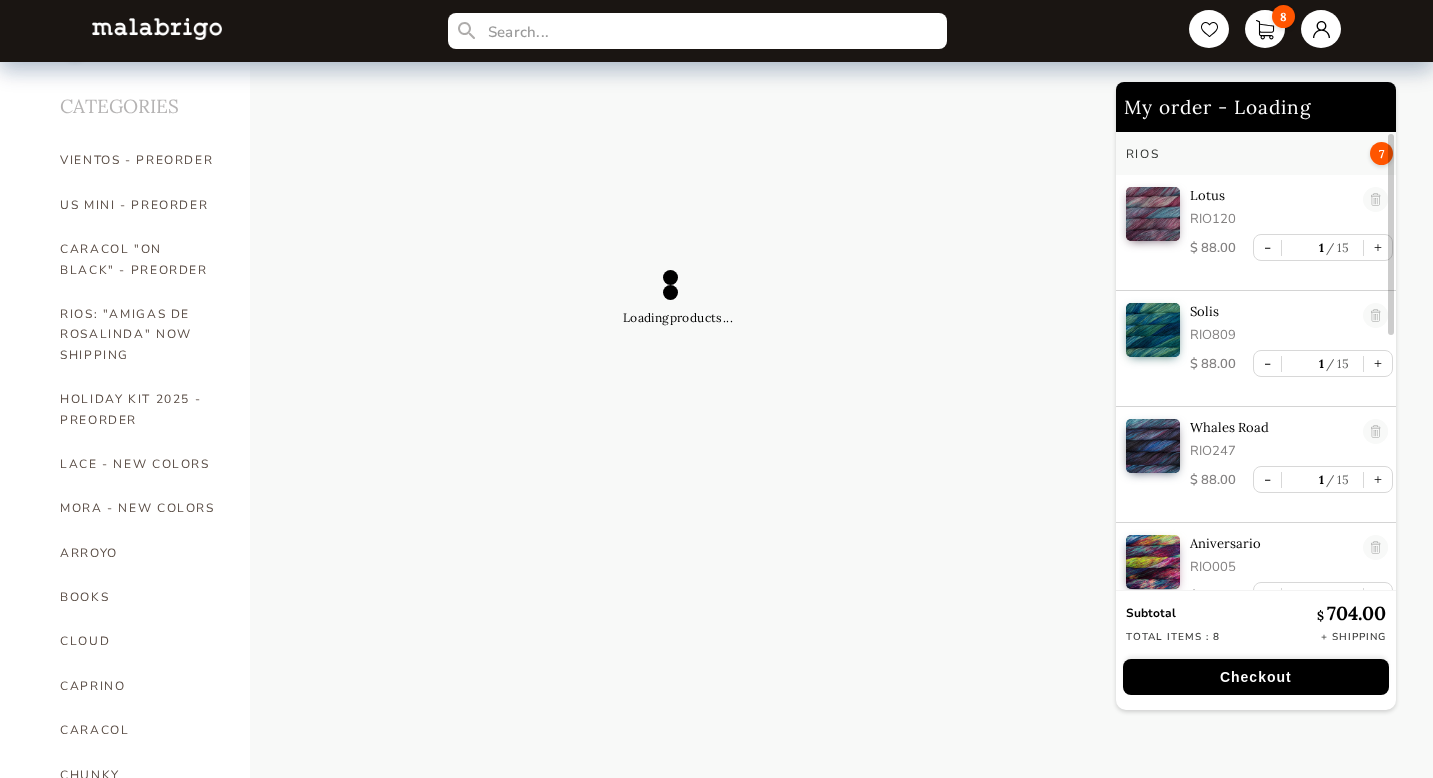 select on "INDEX" 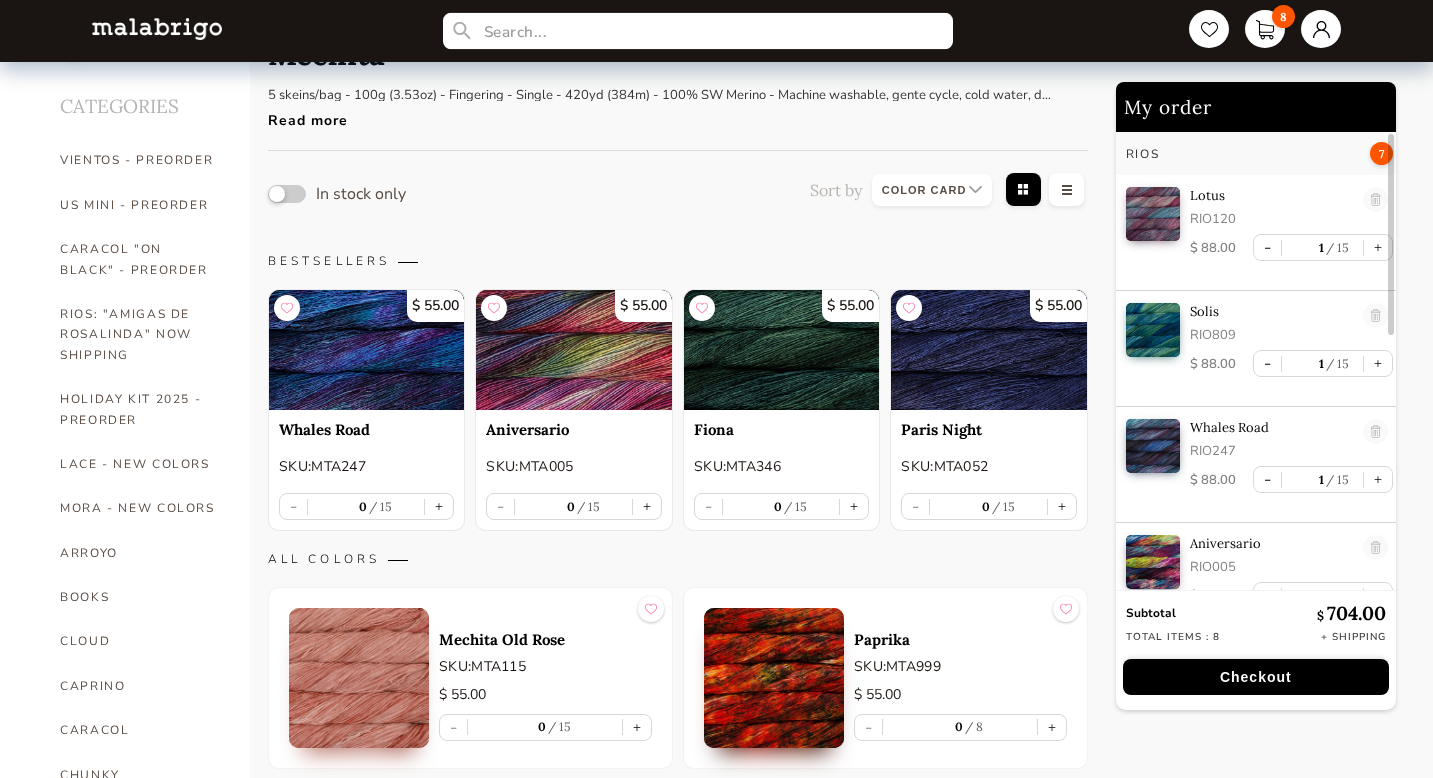 click at bounding box center (698, 31) 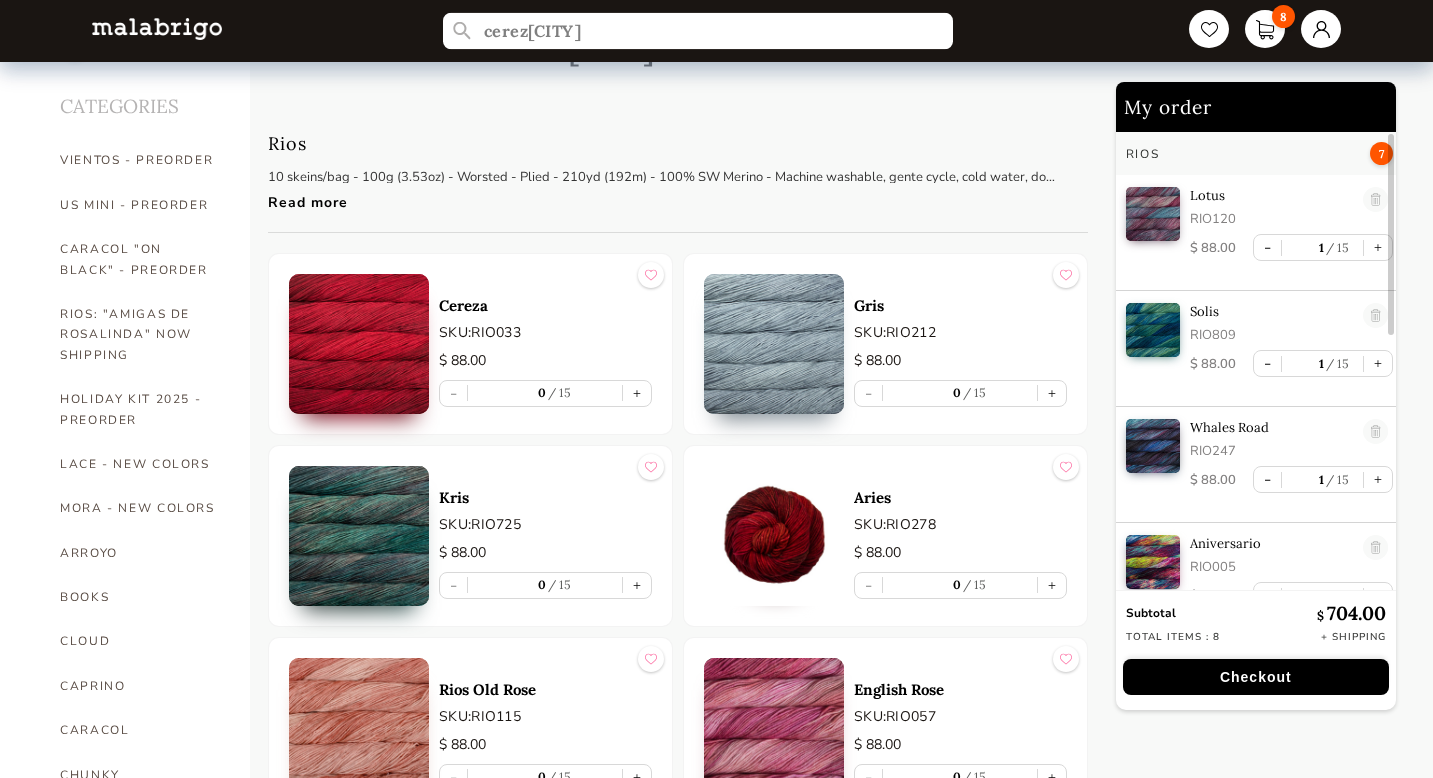 type on "cerez[CITY]" 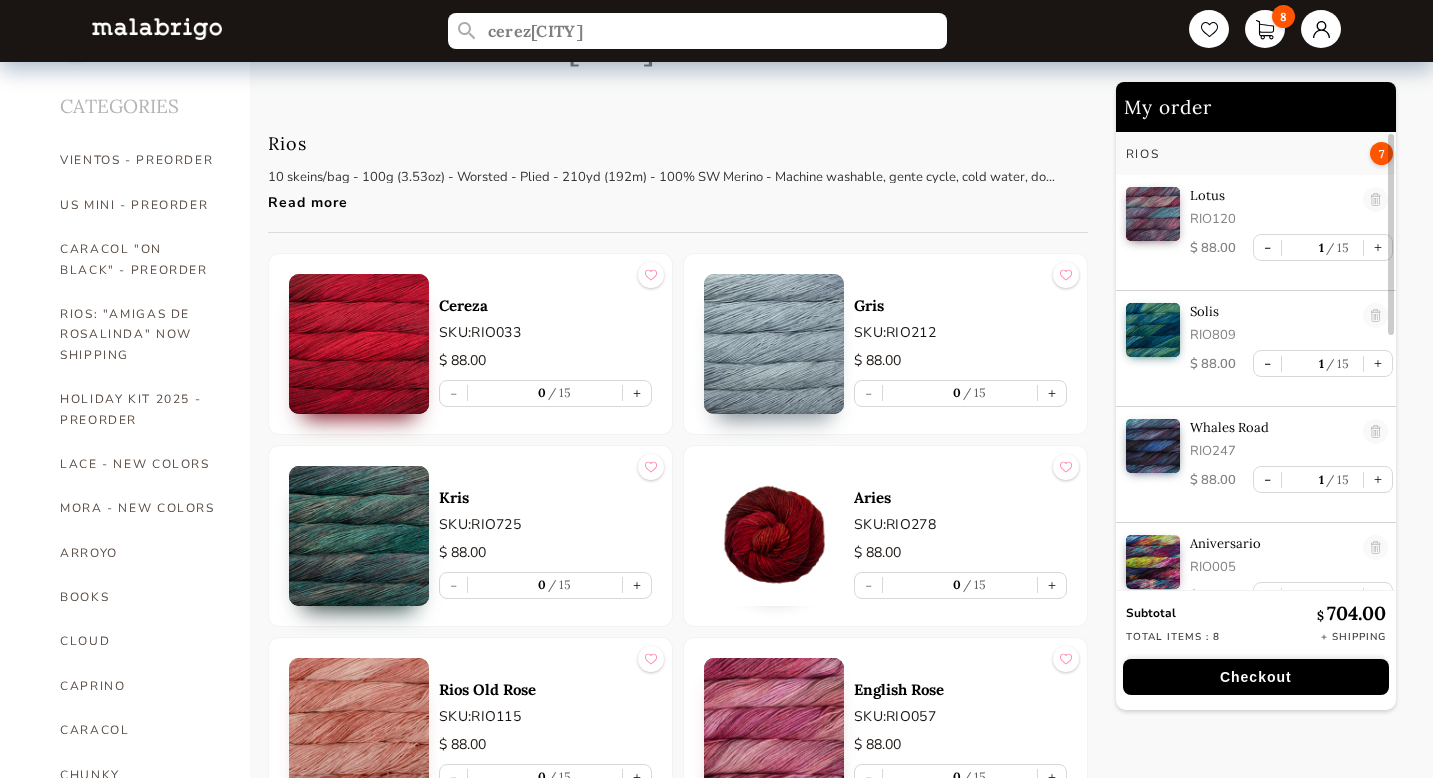 click on "Cereza" at bounding box center (545, 305) 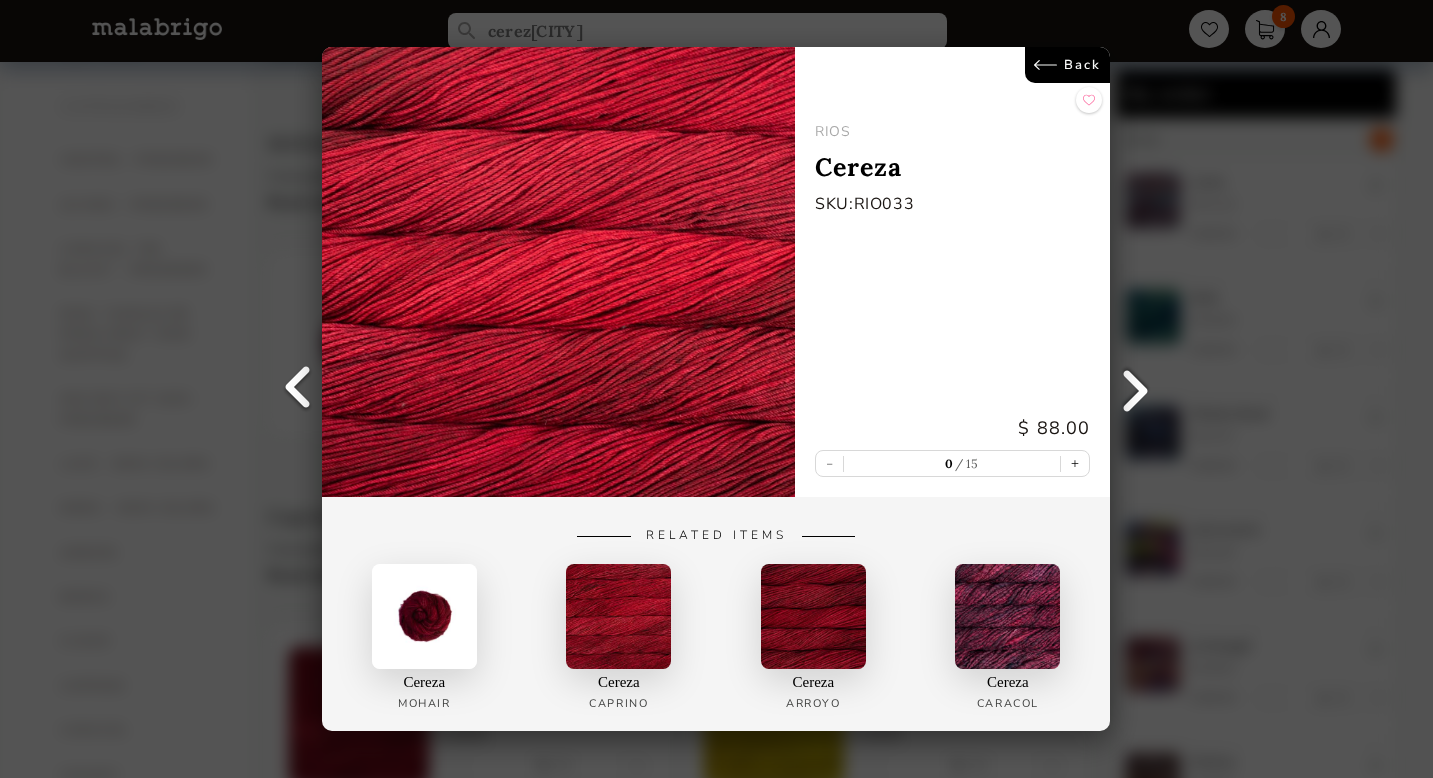 click on "Back" at bounding box center [1068, 65] 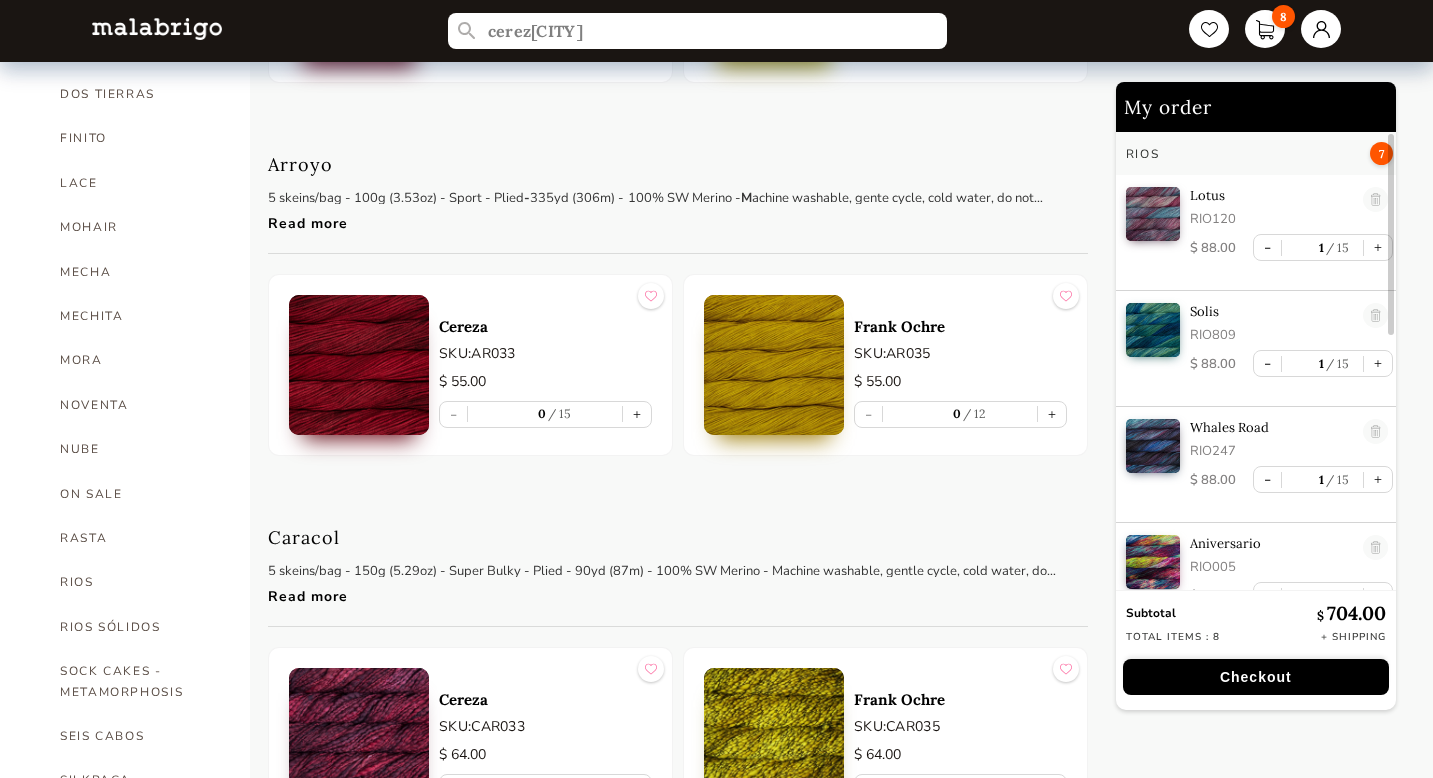 scroll, scrollTop: 841, scrollLeft: 0, axis: vertical 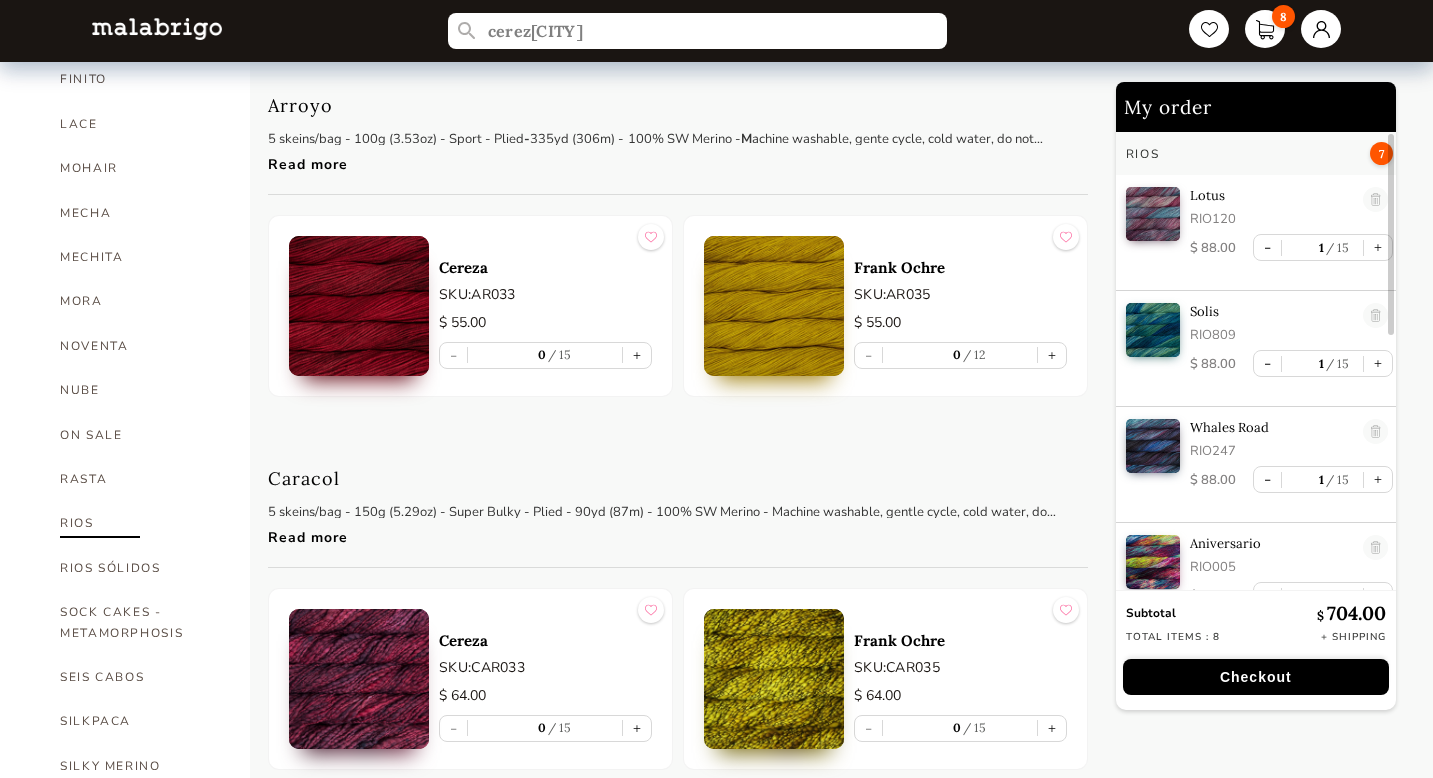 click on "RIOS" at bounding box center (140, 523) 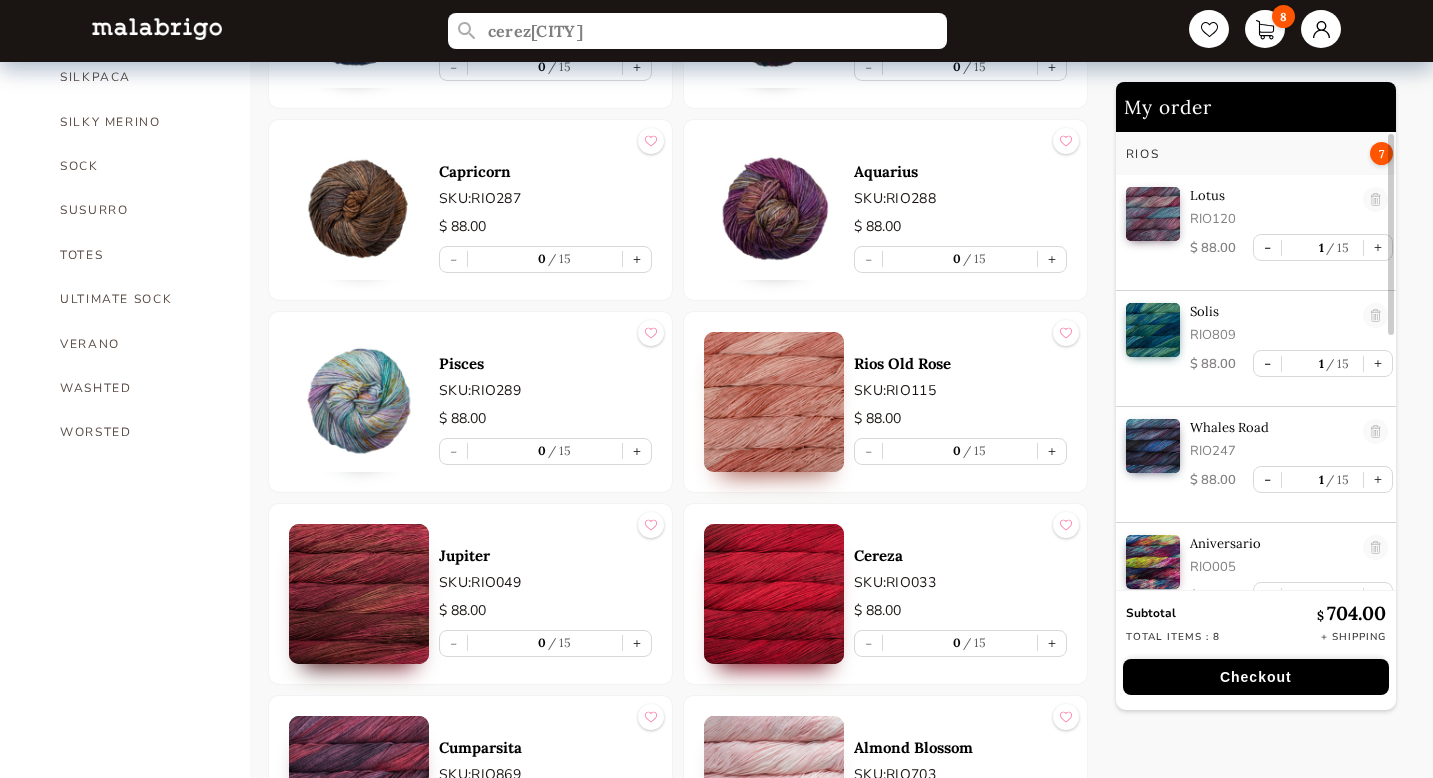 scroll, scrollTop: 1536, scrollLeft: 0, axis: vertical 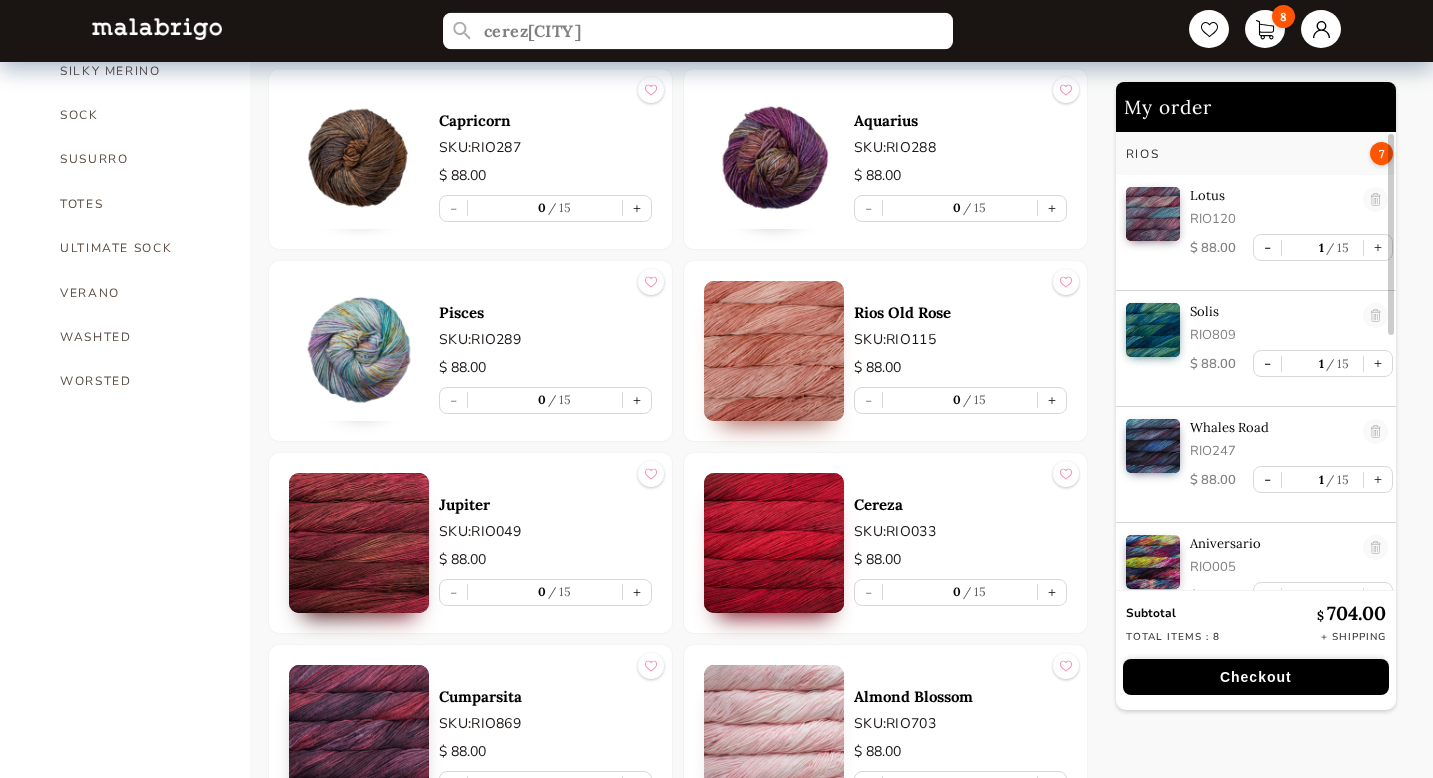 click on "cerez[CITY]" at bounding box center [698, 31] 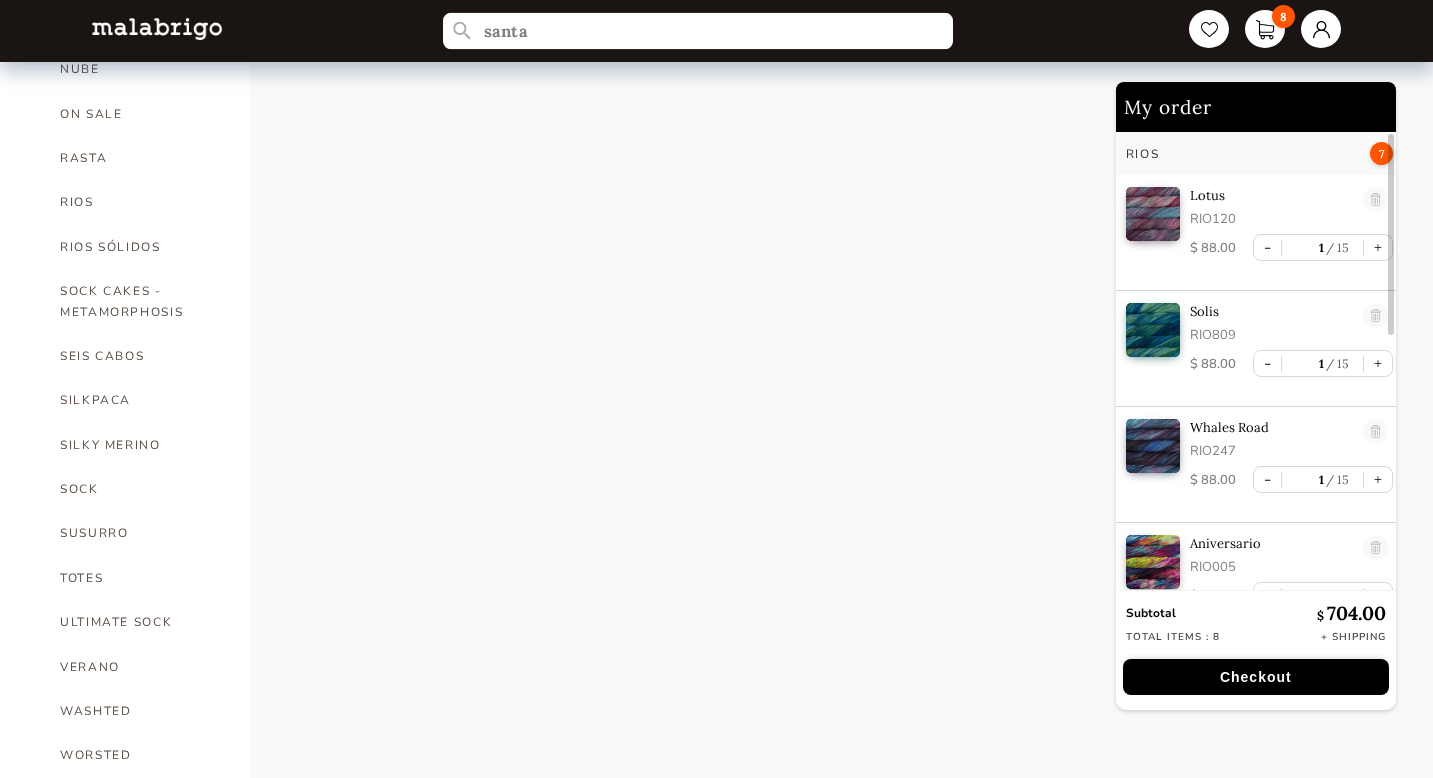 scroll, scrollTop: 1161, scrollLeft: 0, axis: vertical 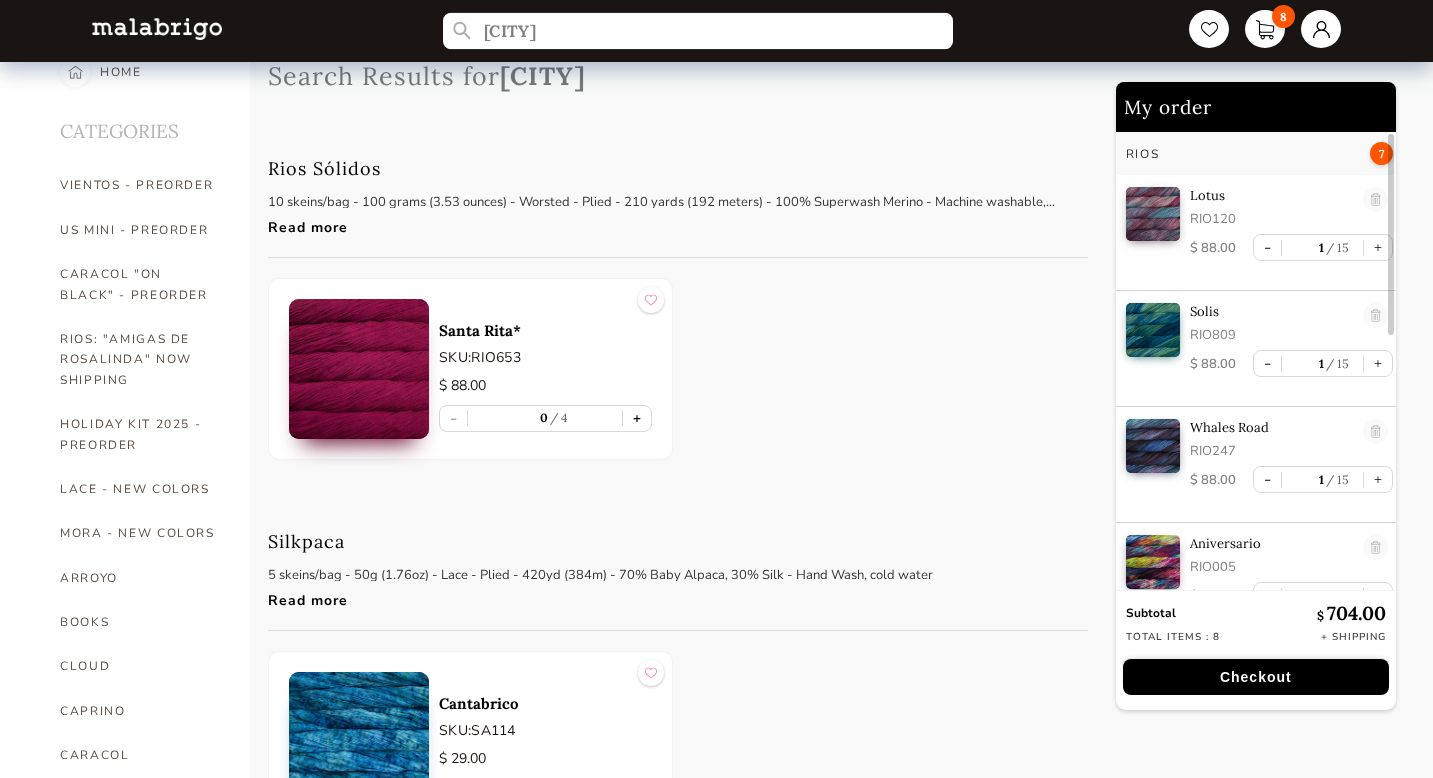 type on "[CITY]" 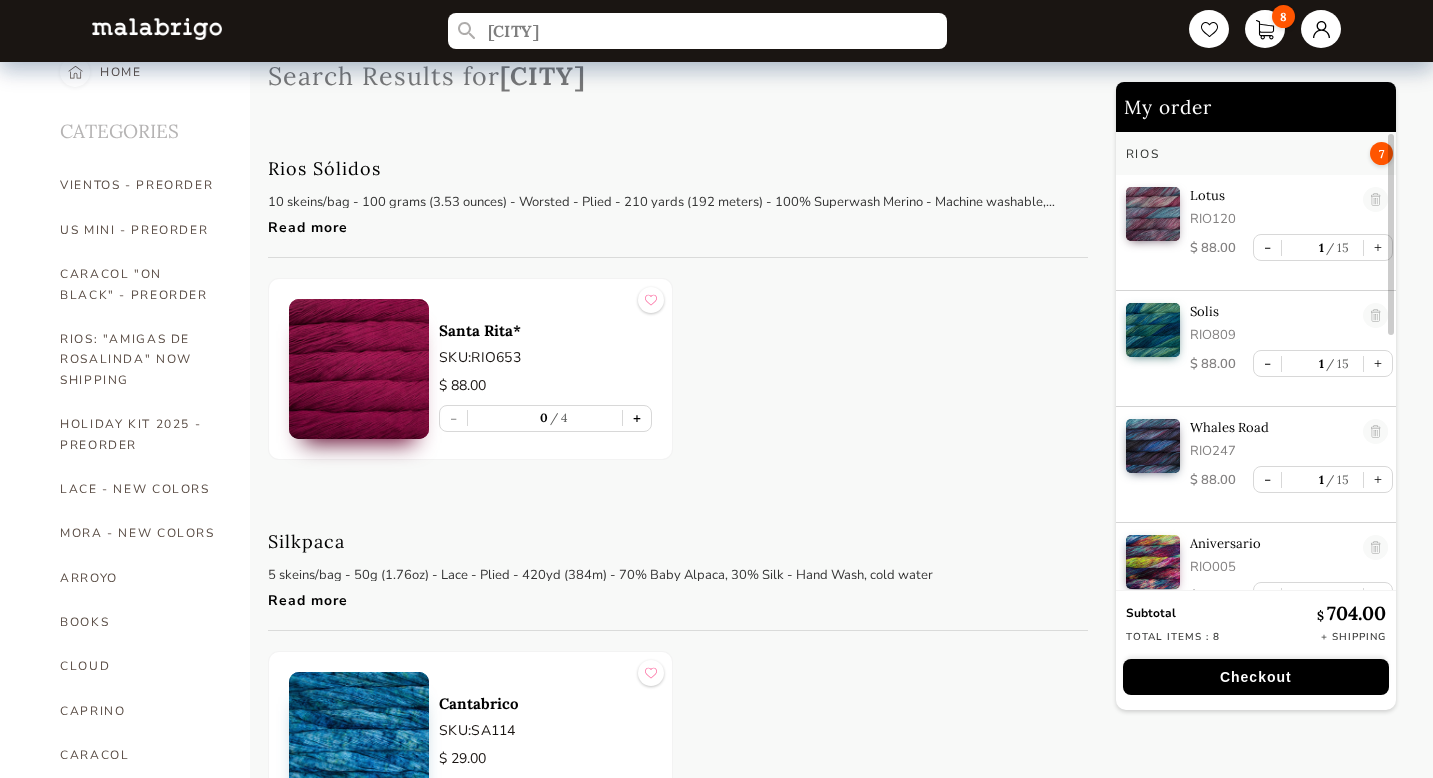 click on "+" at bounding box center (637, 418) 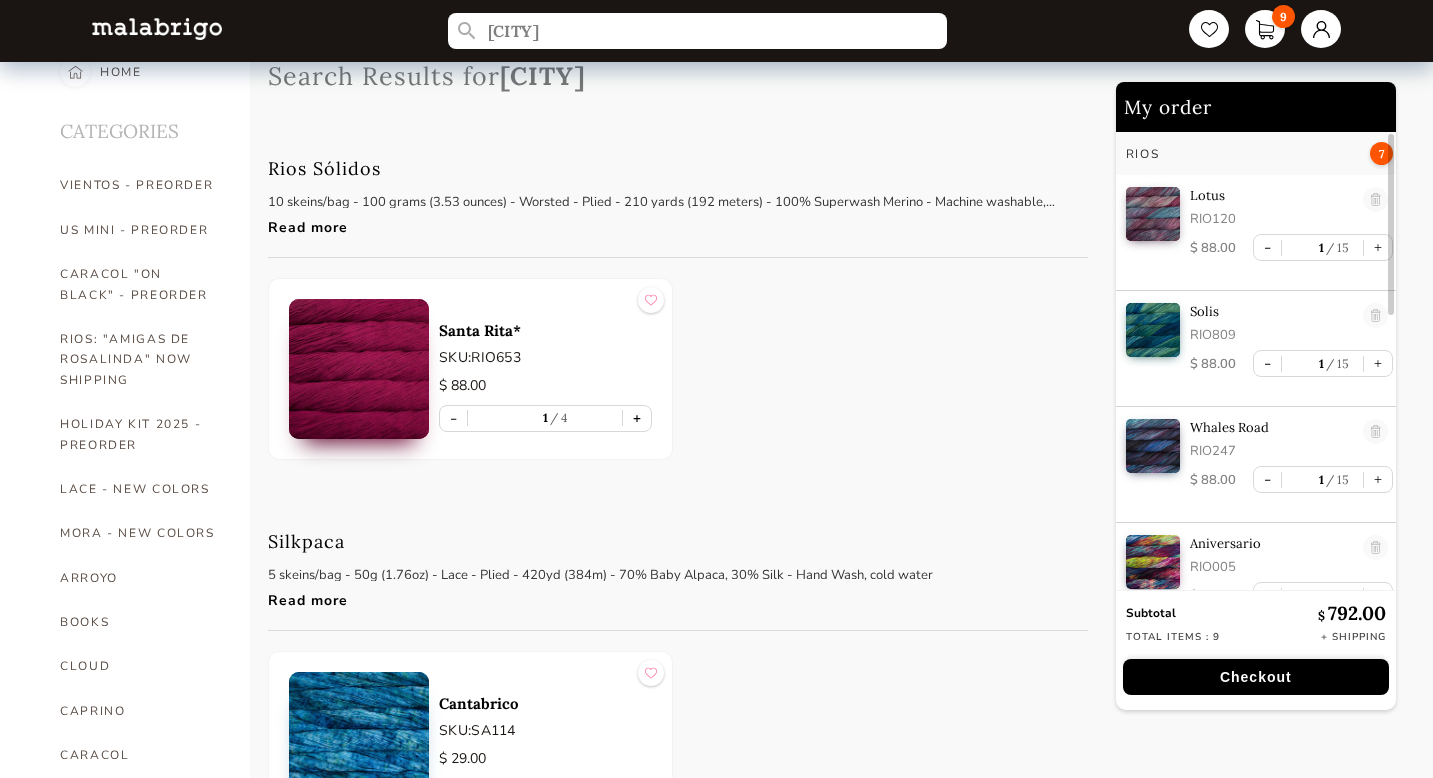 scroll, scrollTop: 186, scrollLeft: 0, axis: vertical 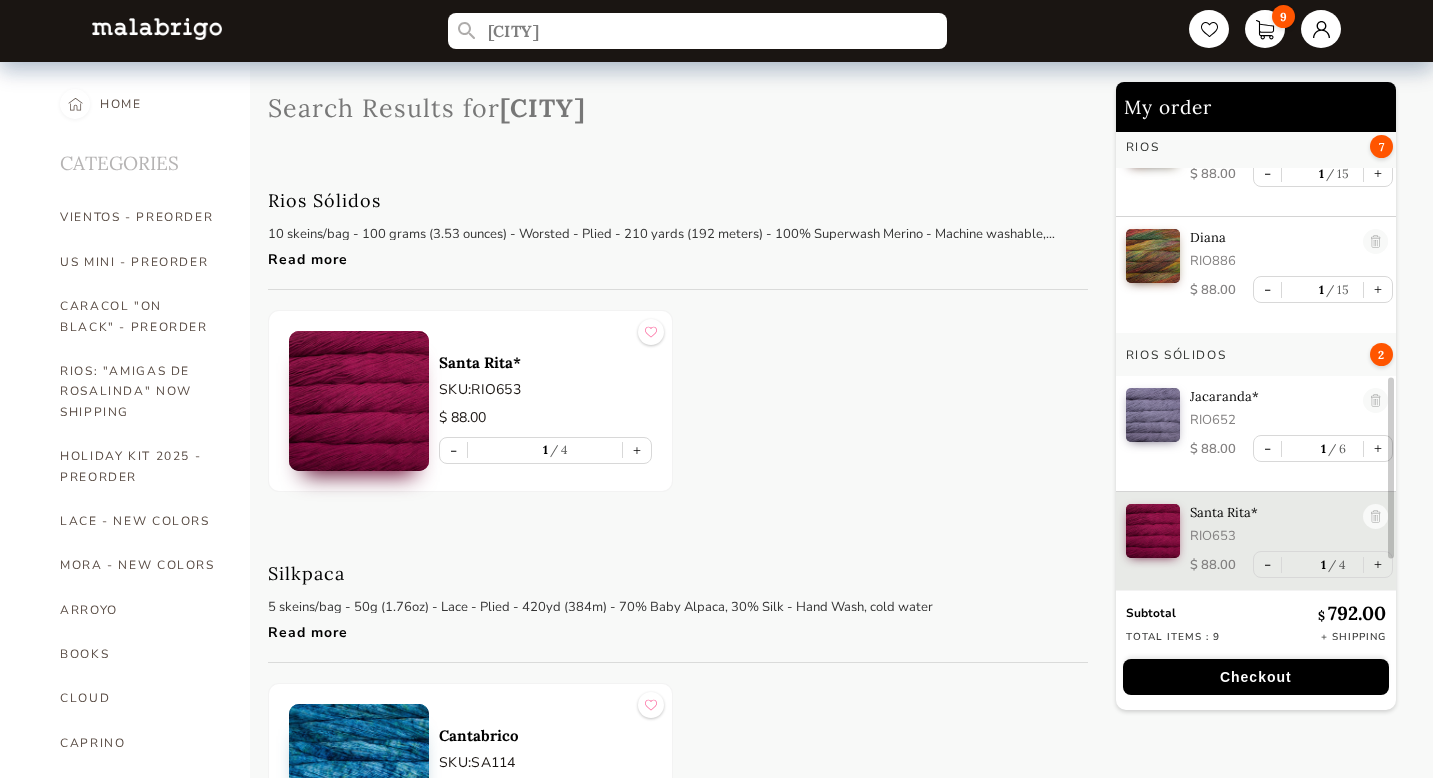 click on "Jacaranda*" at bounding box center [1271, 396] 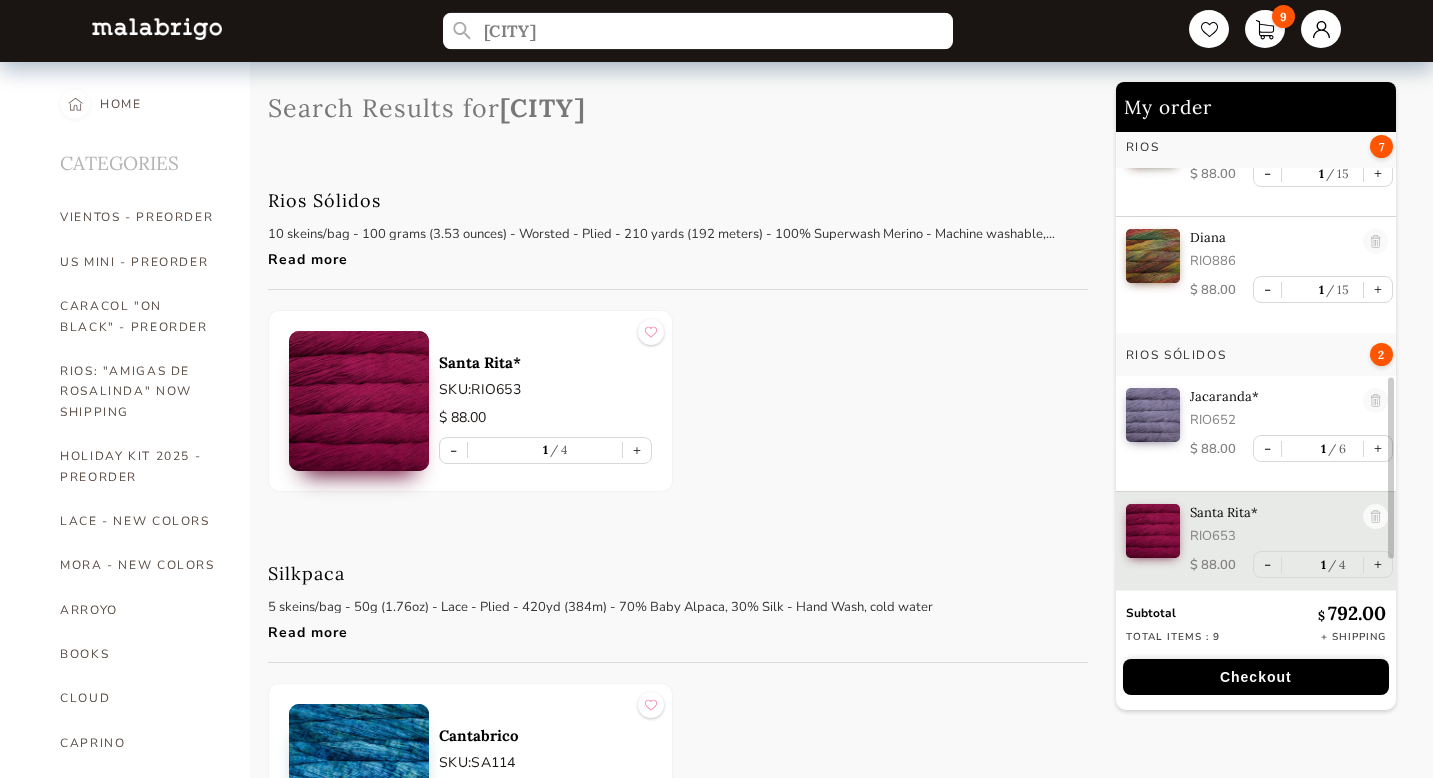 click on "[CITY]" at bounding box center [698, 31] 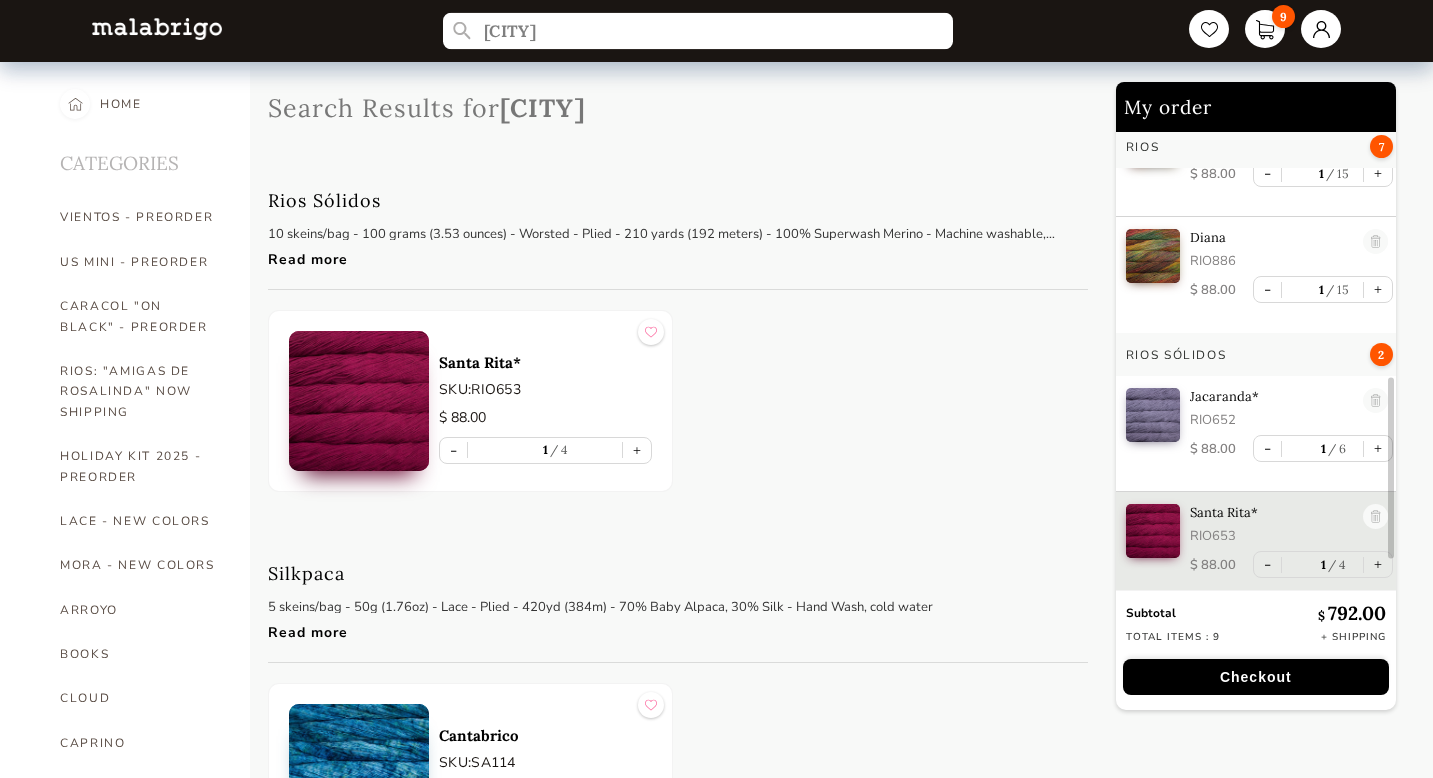 click on "[CITY]" at bounding box center [698, 31] 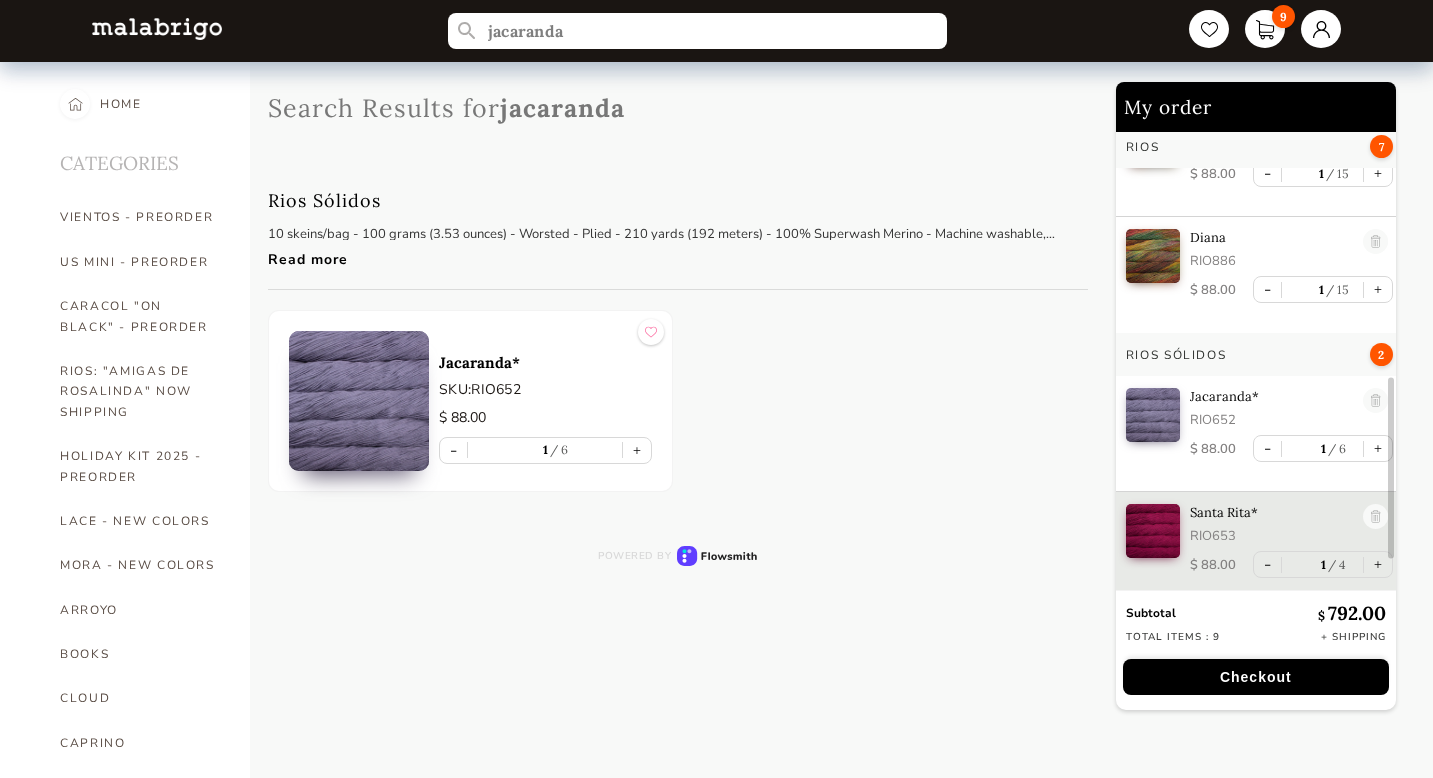 click on "Jacaranda*" at bounding box center (545, 362) 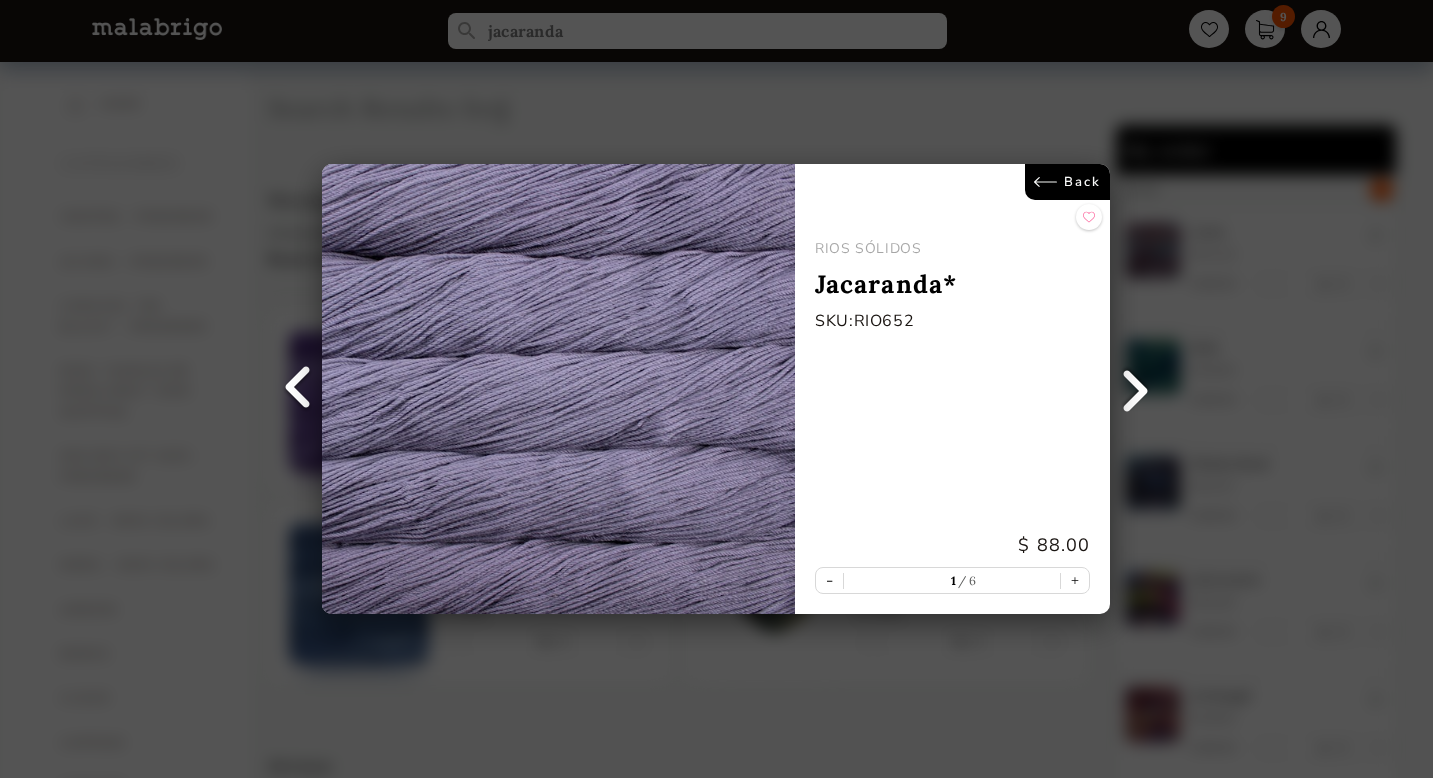 scroll, scrollTop: 0, scrollLeft: 0, axis: both 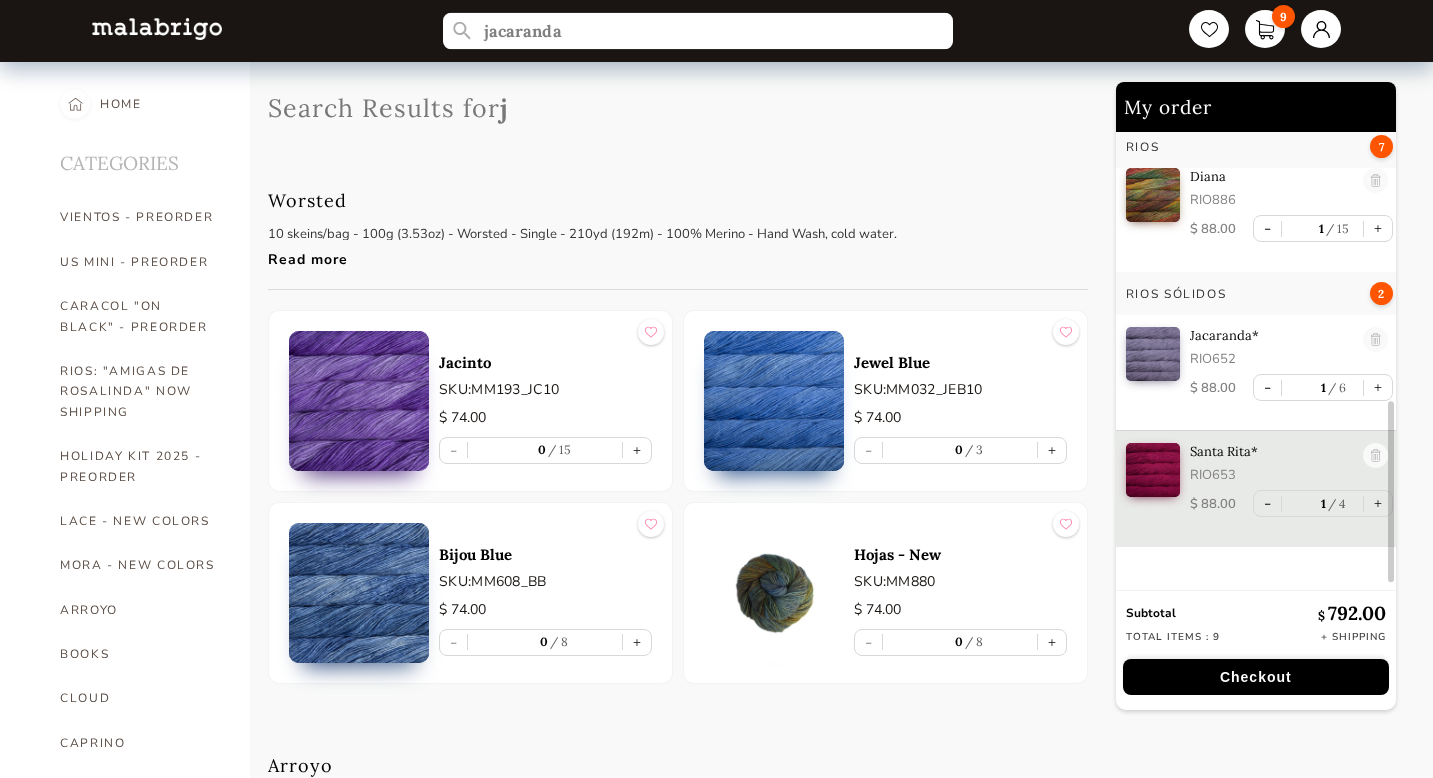 click on "jacaranda" at bounding box center (698, 31) 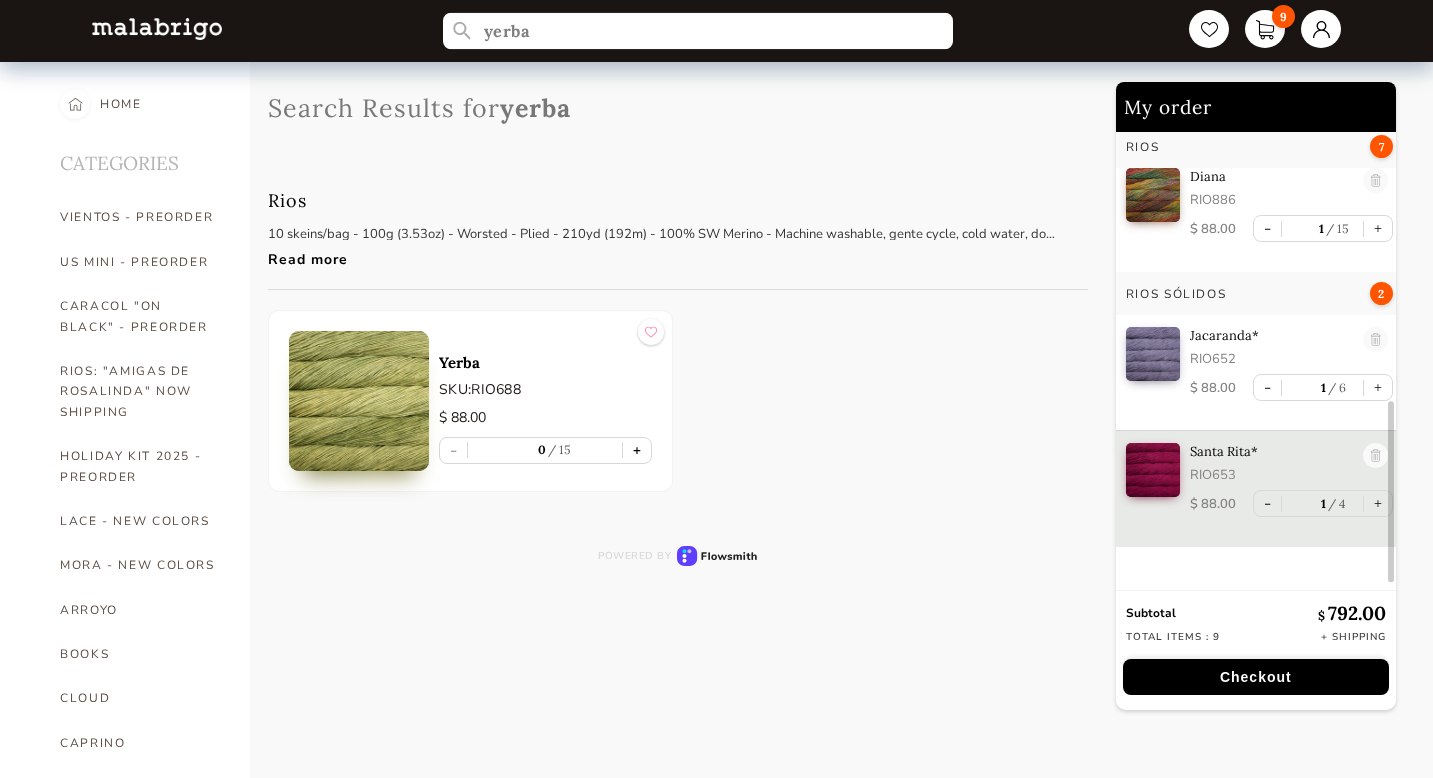 type on "yerba" 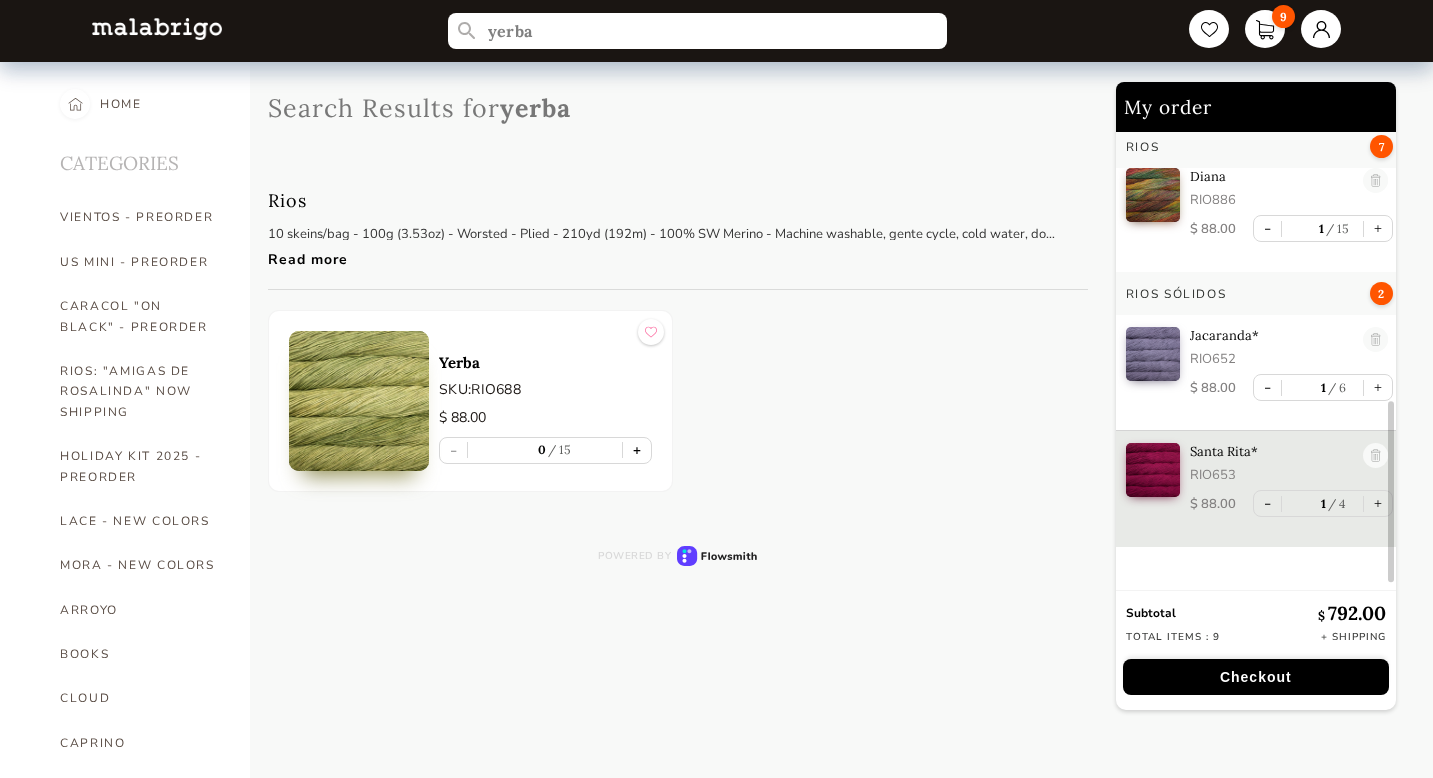 click on "+" at bounding box center (637, 450) 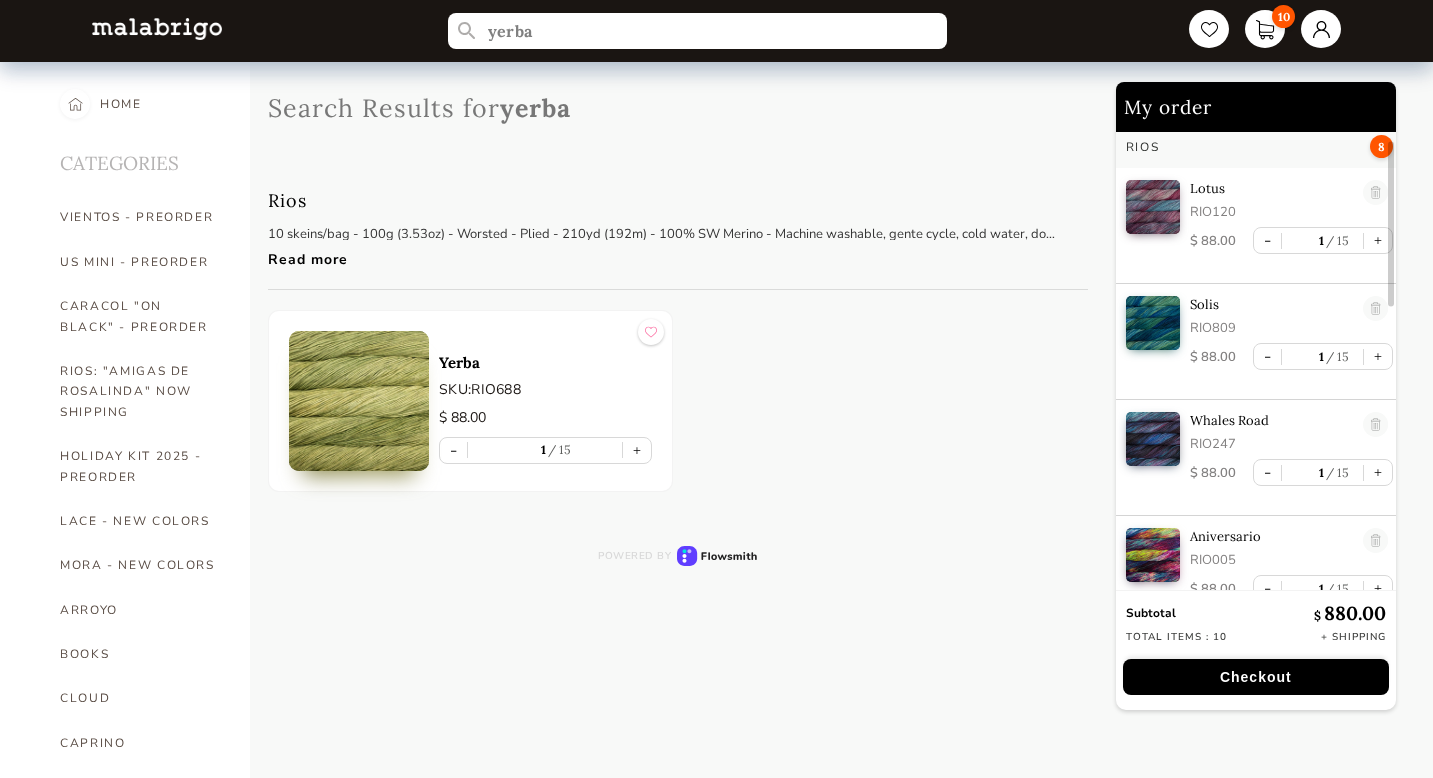 scroll, scrollTop: 824, scrollLeft: 0, axis: vertical 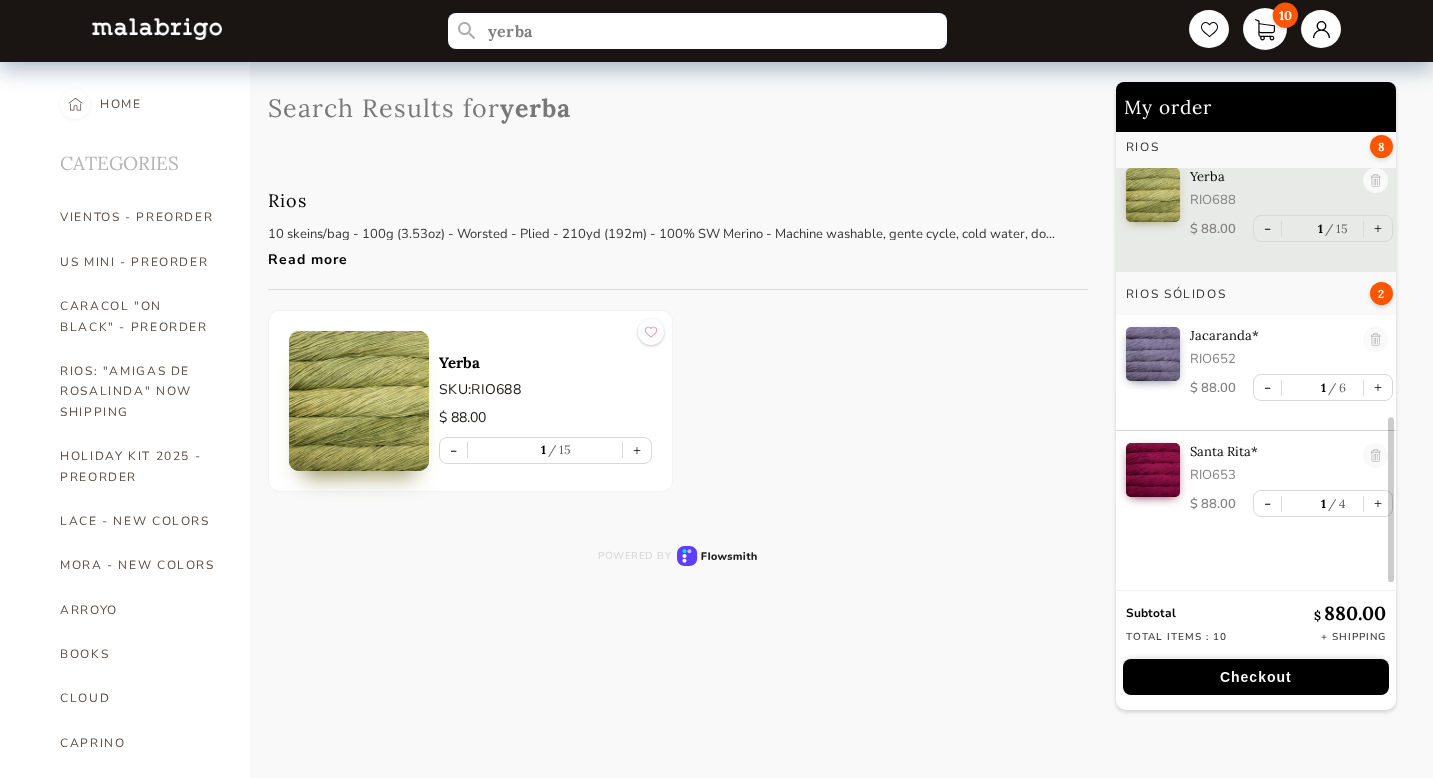 click on "10" at bounding box center [1285, 15] 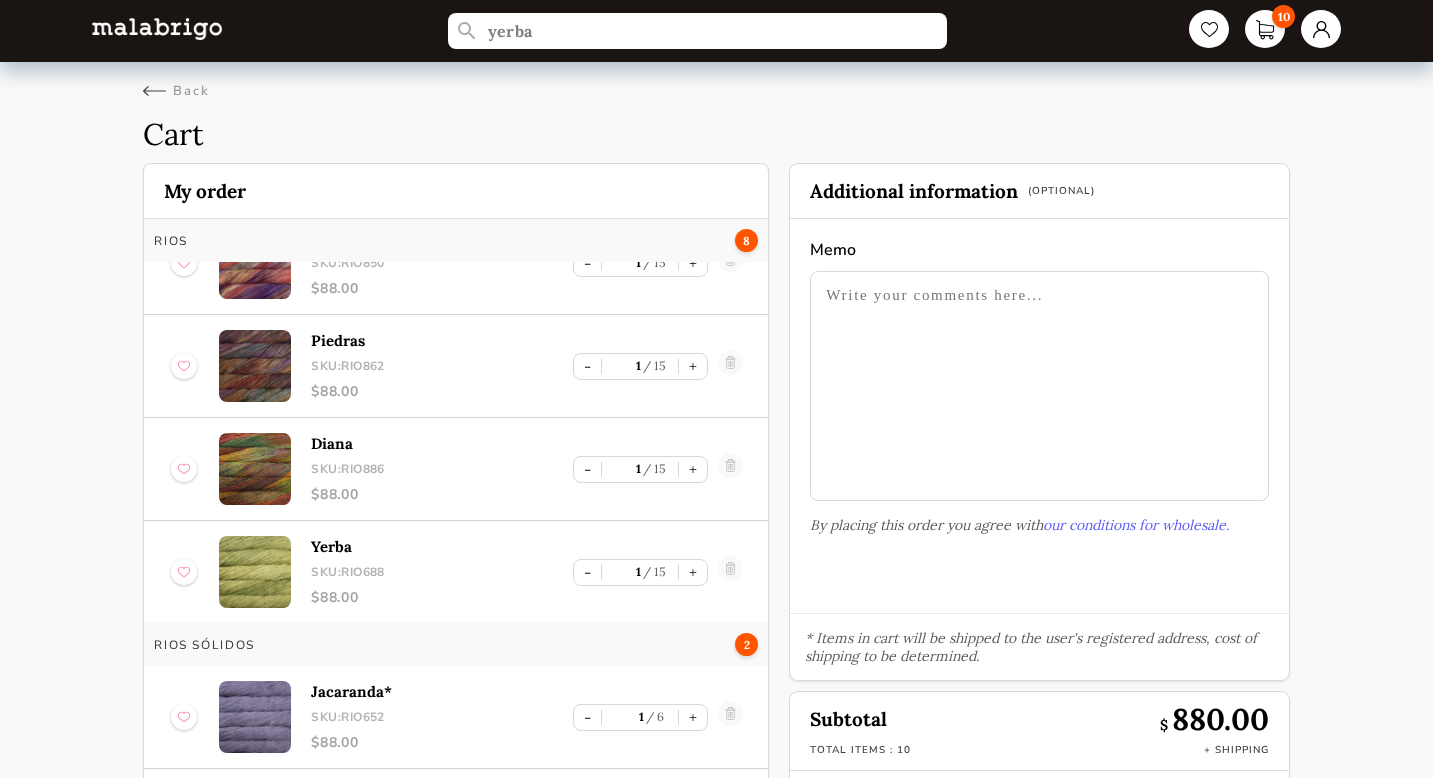 scroll, scrollTop: 477, scrollLeft: 0, axis: vertical 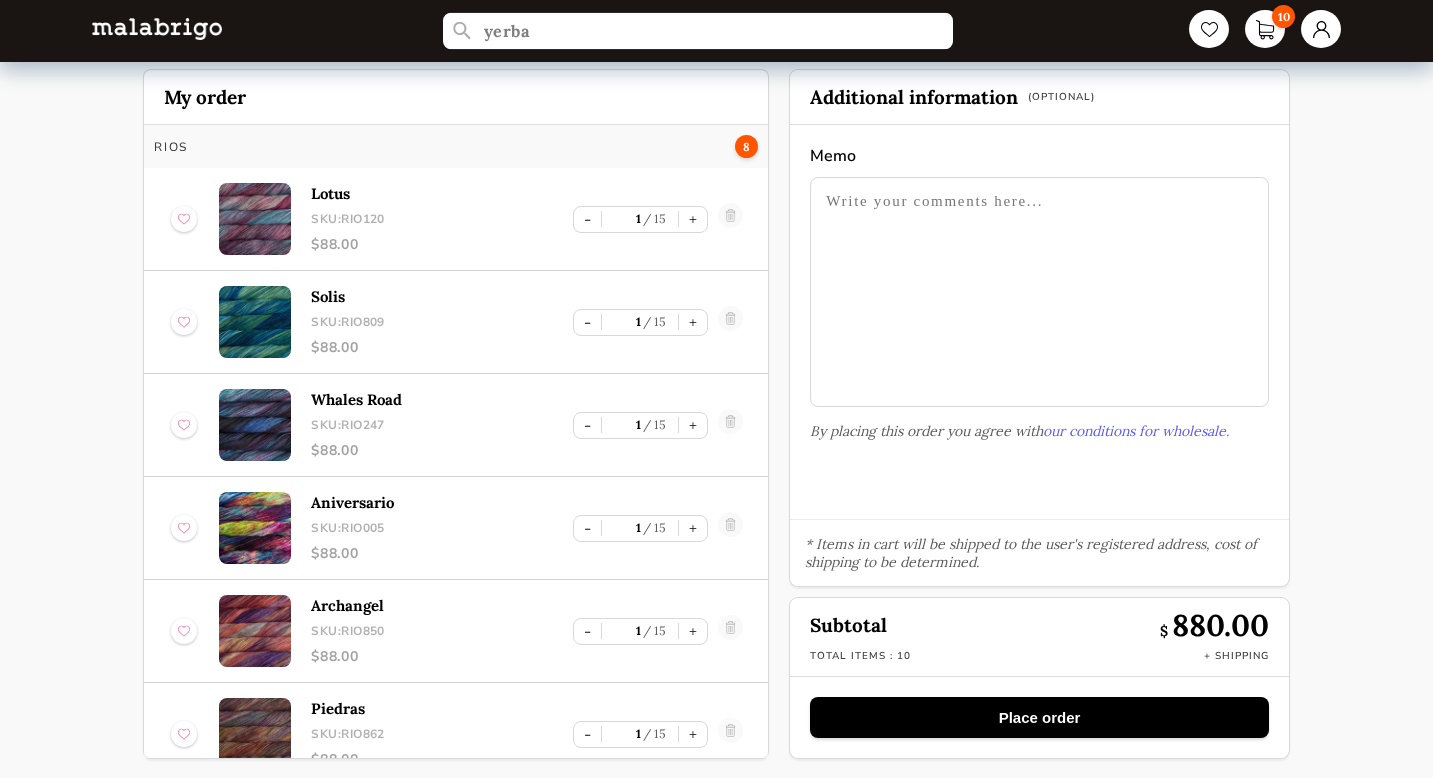 click on "yerba" at bounding box center (698, 31) 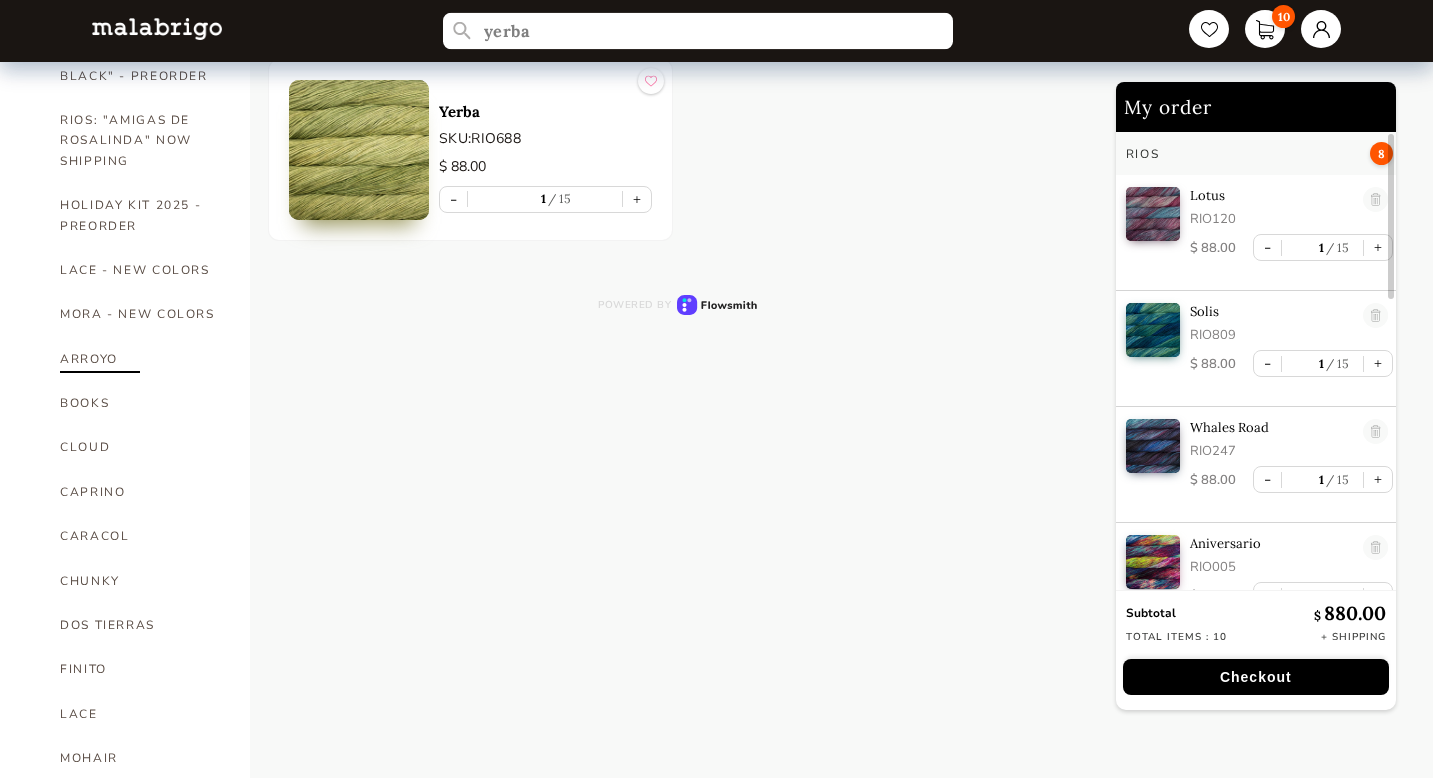 scroll, scrollTop: 214, scrollLeft: 0, axis: vertical 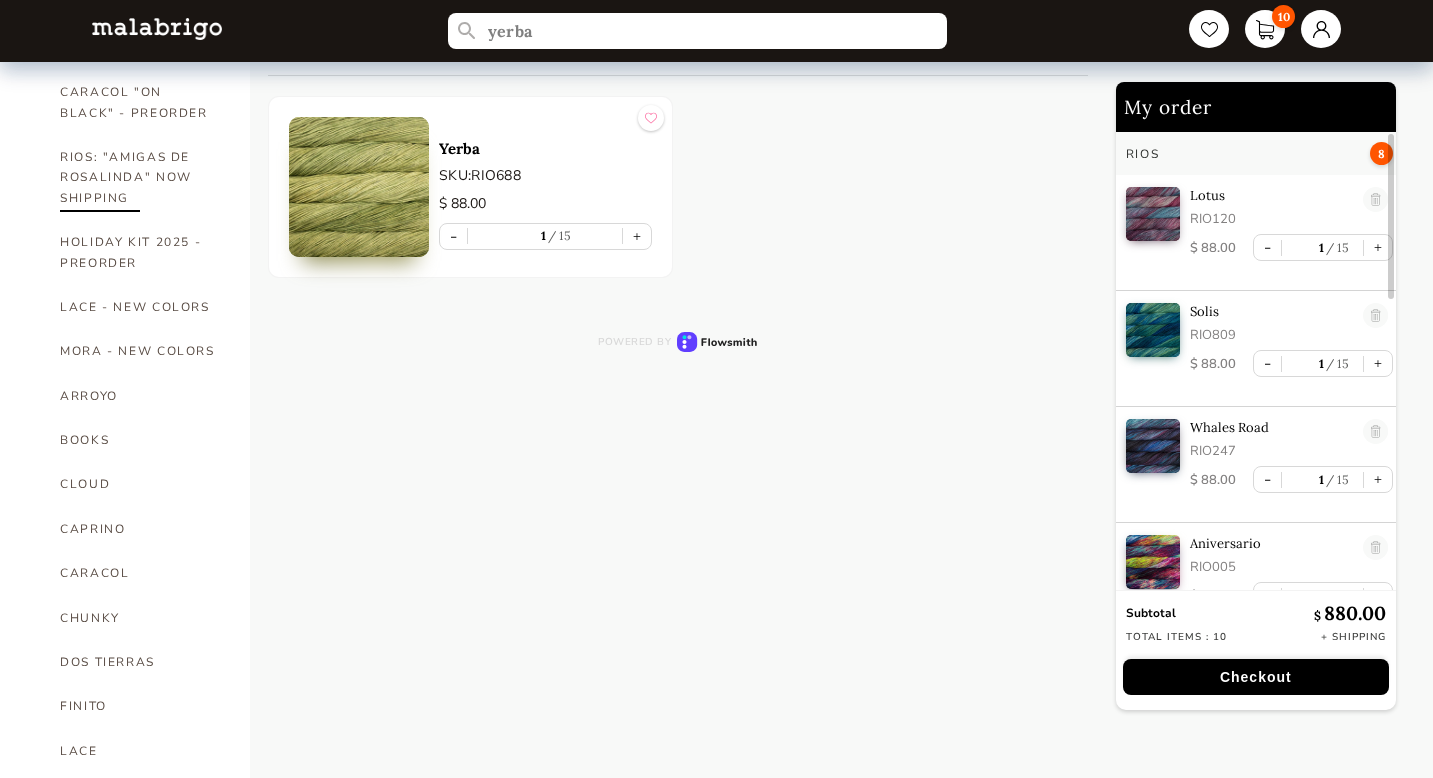 click on "RIOS: "AMIGAS DE ROSALINDA"  NOW SHIPPING" at bounding box center [140, 177] 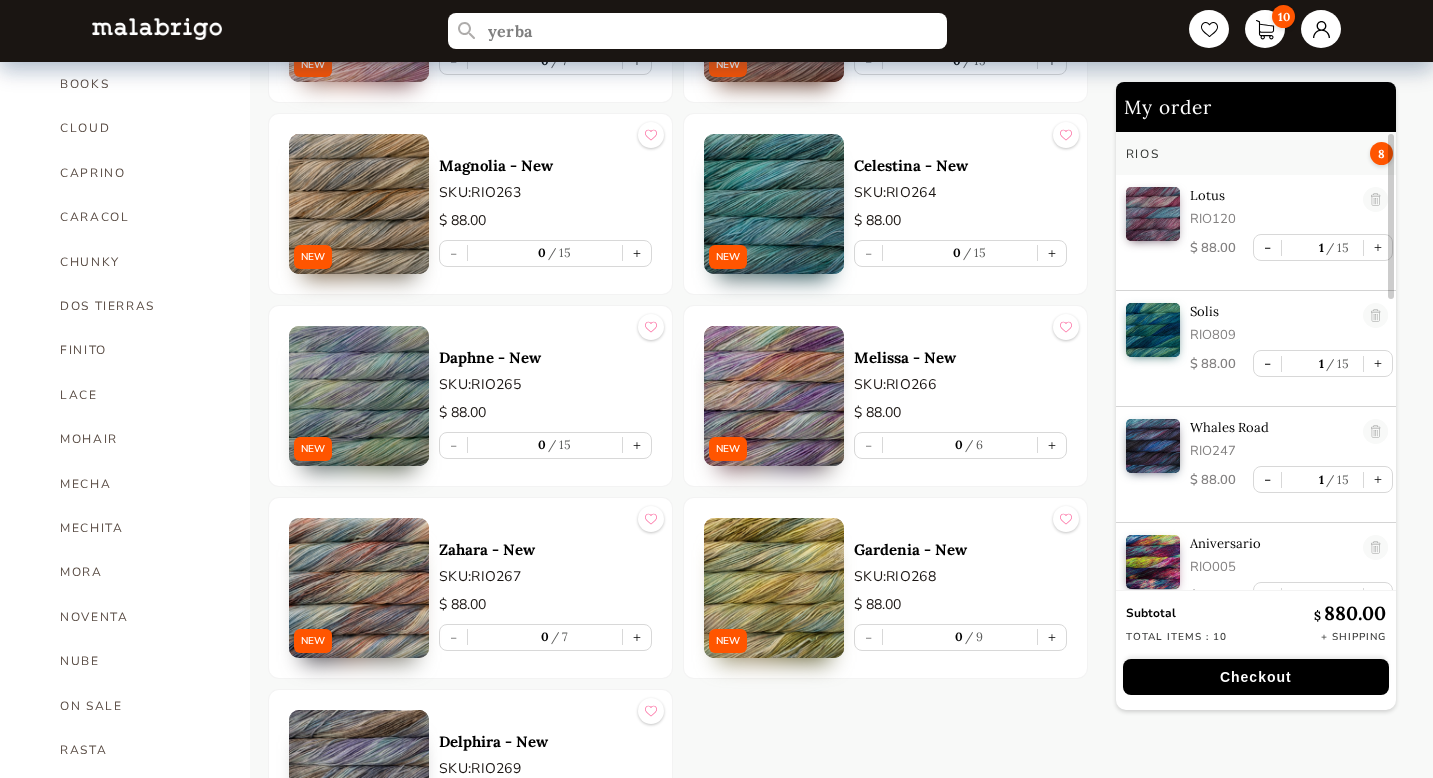 scroll, scrollTop: 571, scrollLeft: 0, axis: vertical 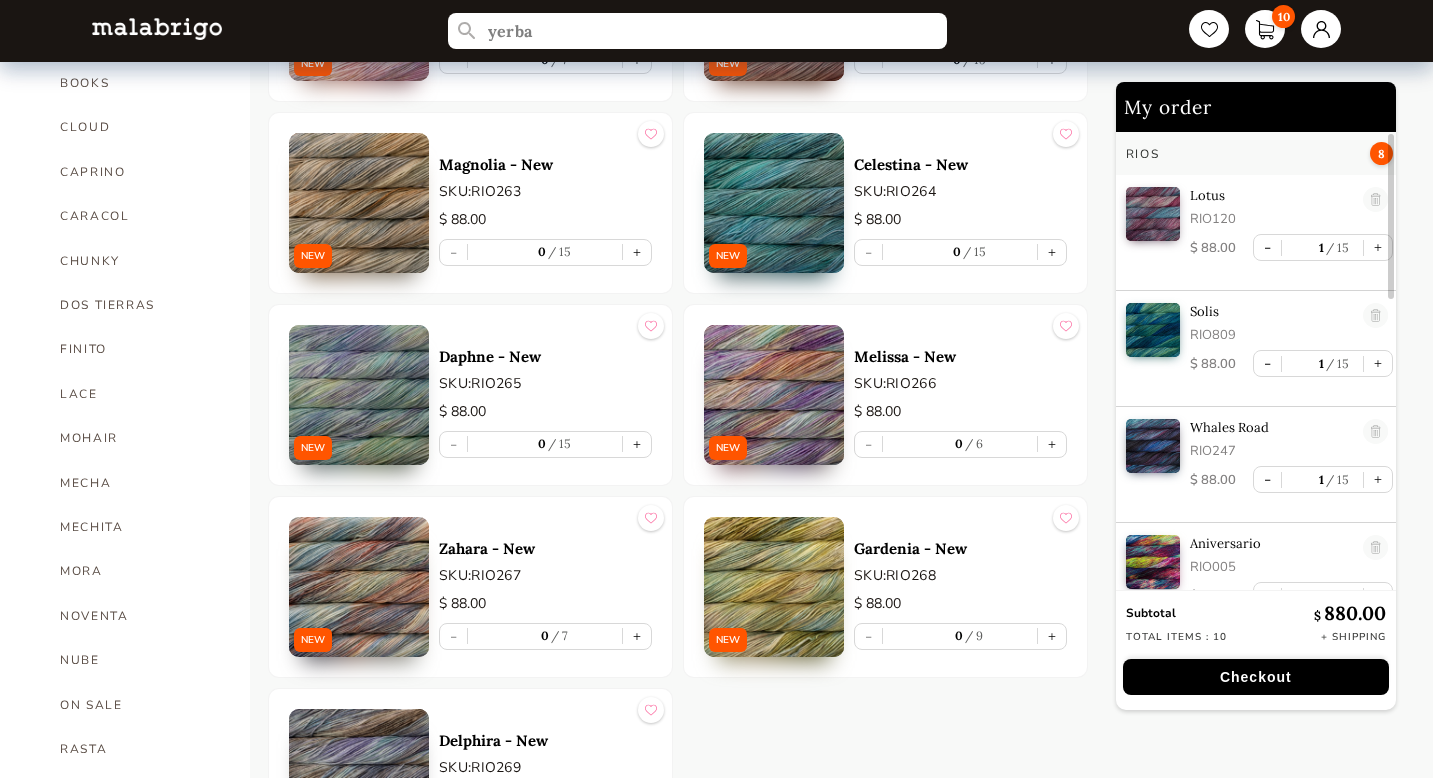 click on "Celestina - New" at bounding box center [960, 164] 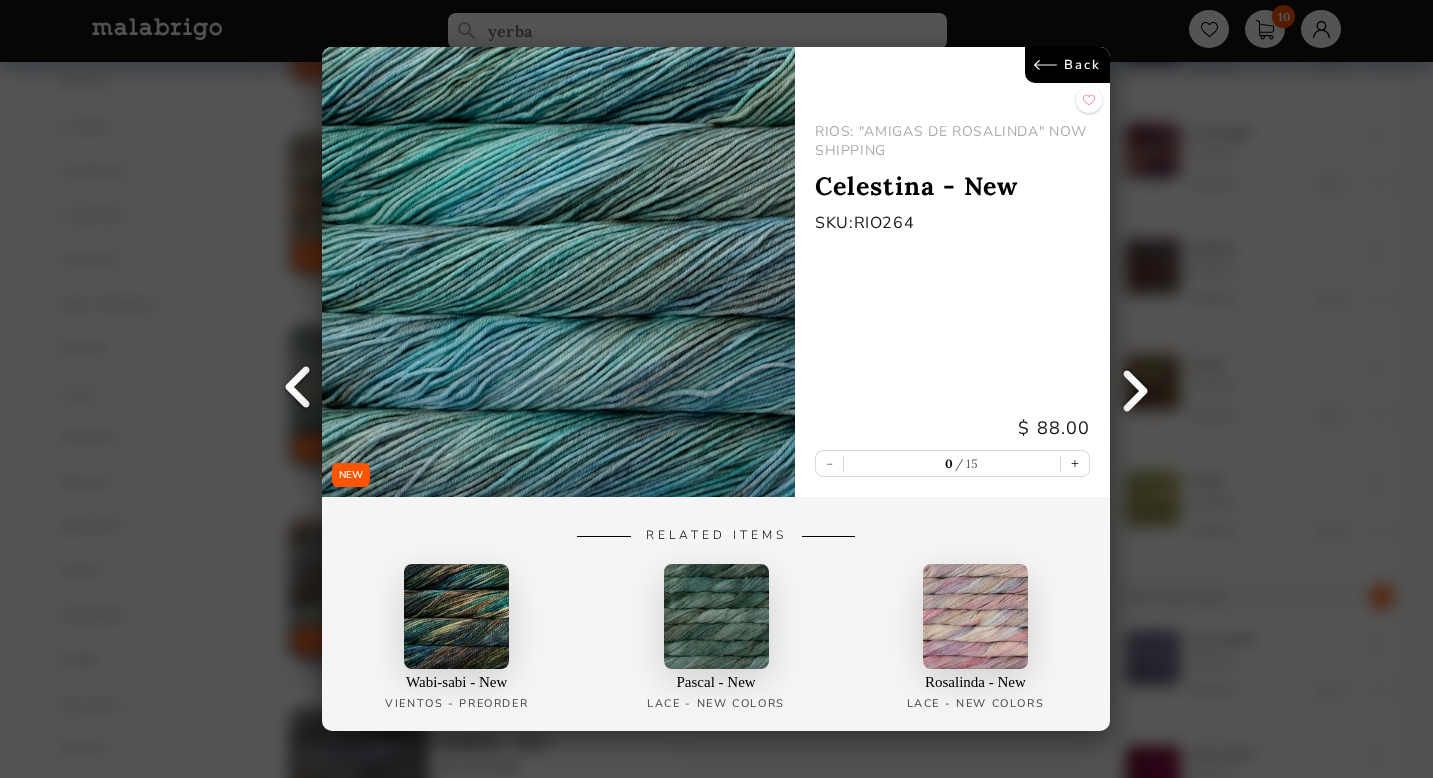 click at bounding box center [716, 616] 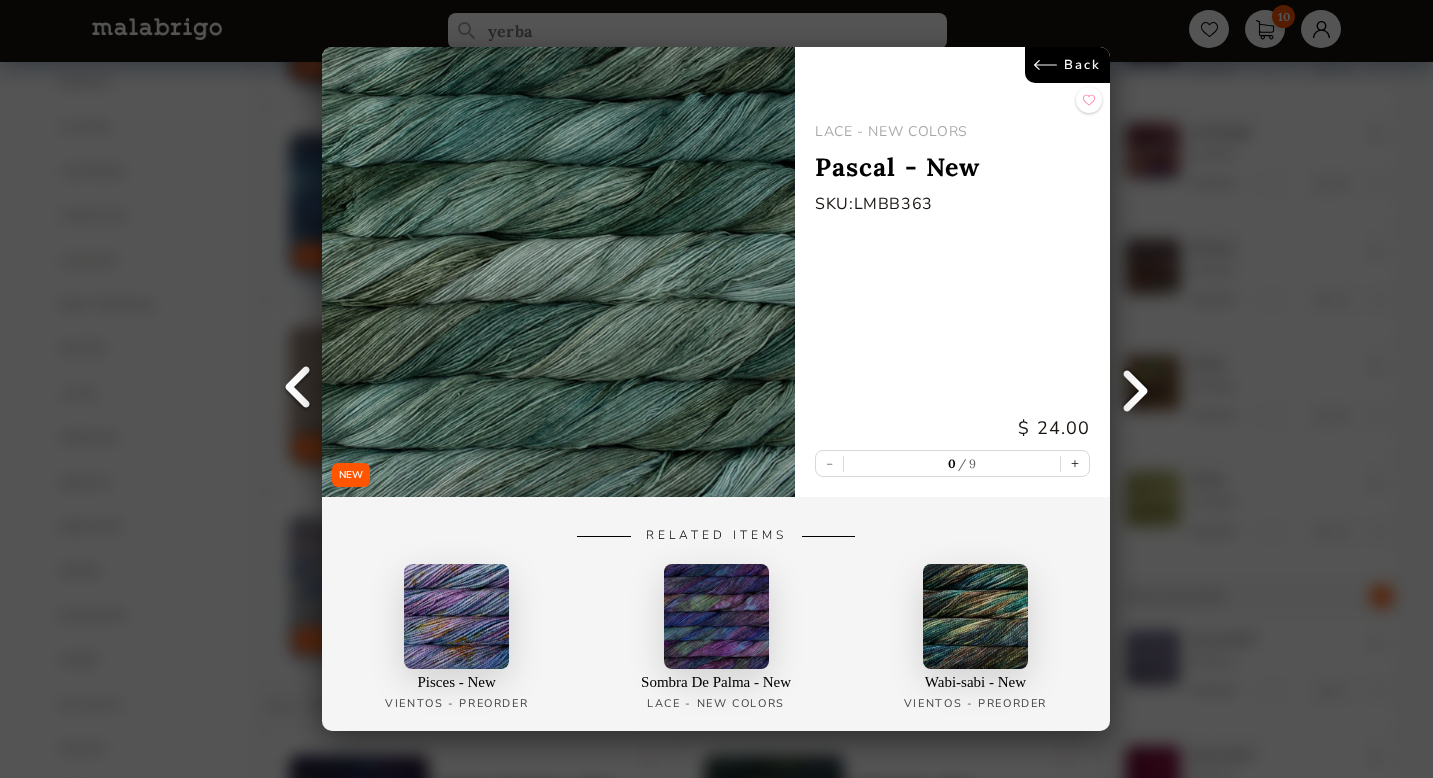 click on "Back" at bounding box center [1068, 65] 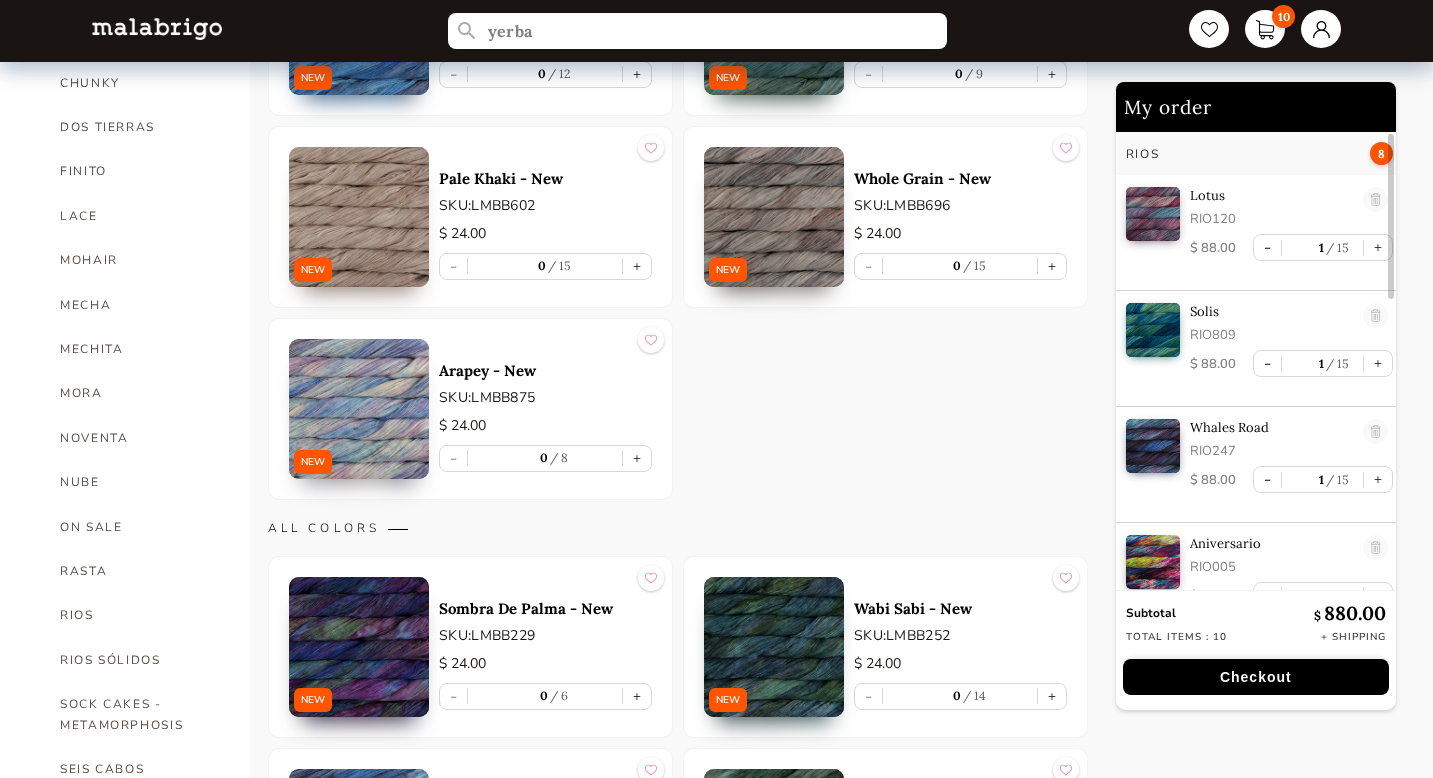scroll, scrollTop: 752, scrollLeft: 0, axis: vertical 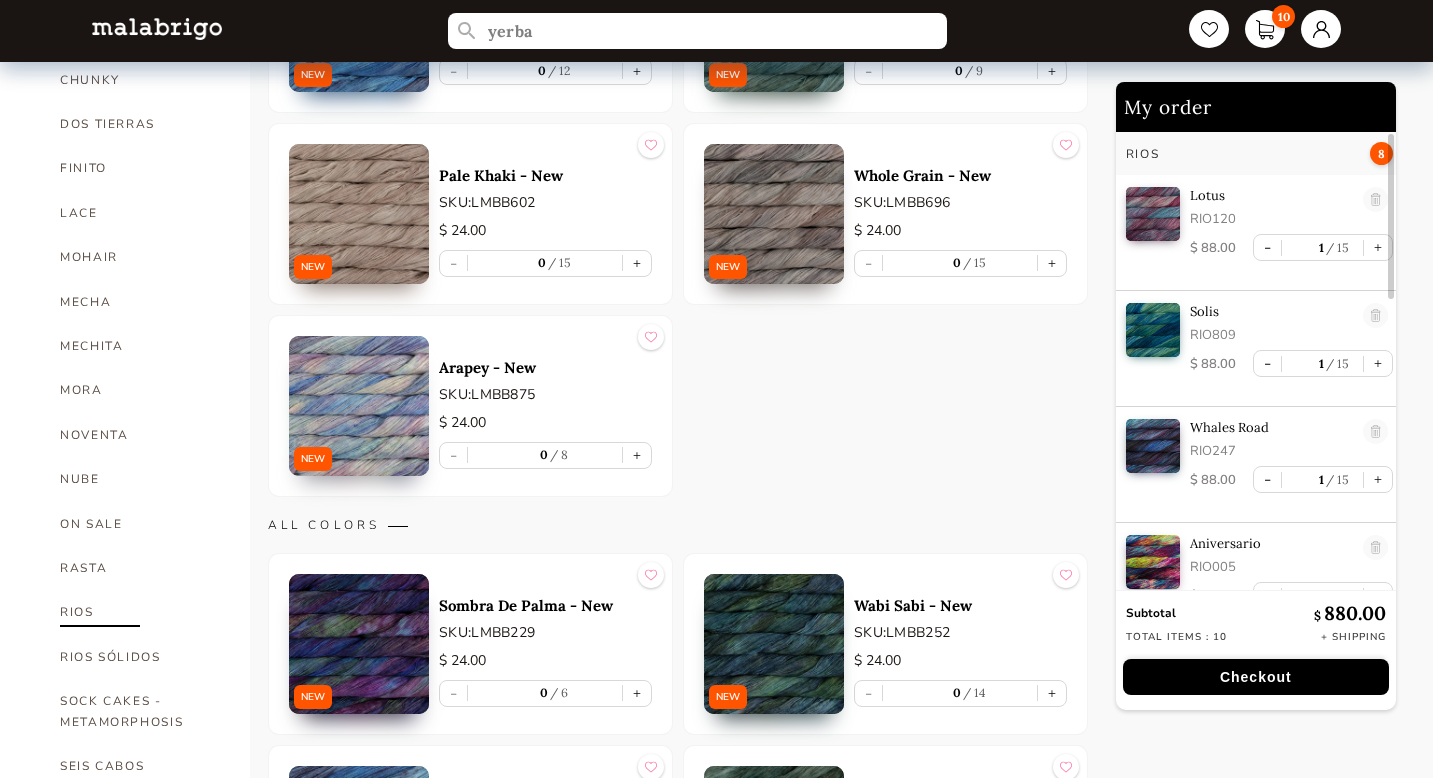 click on "RIOS" at bounding box center (140, 612) 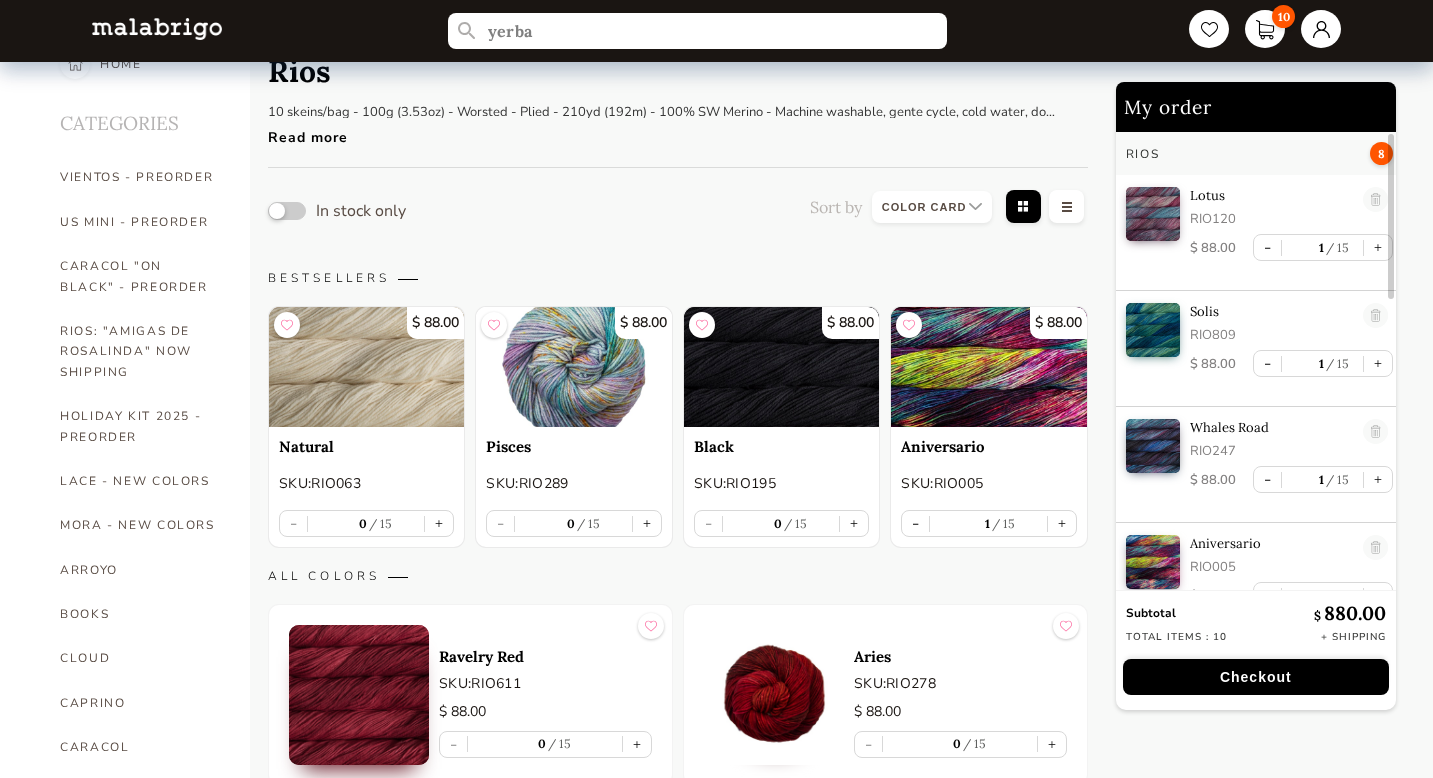 scroll, scrollTop: 0, scrollLeft: 0, axis: both 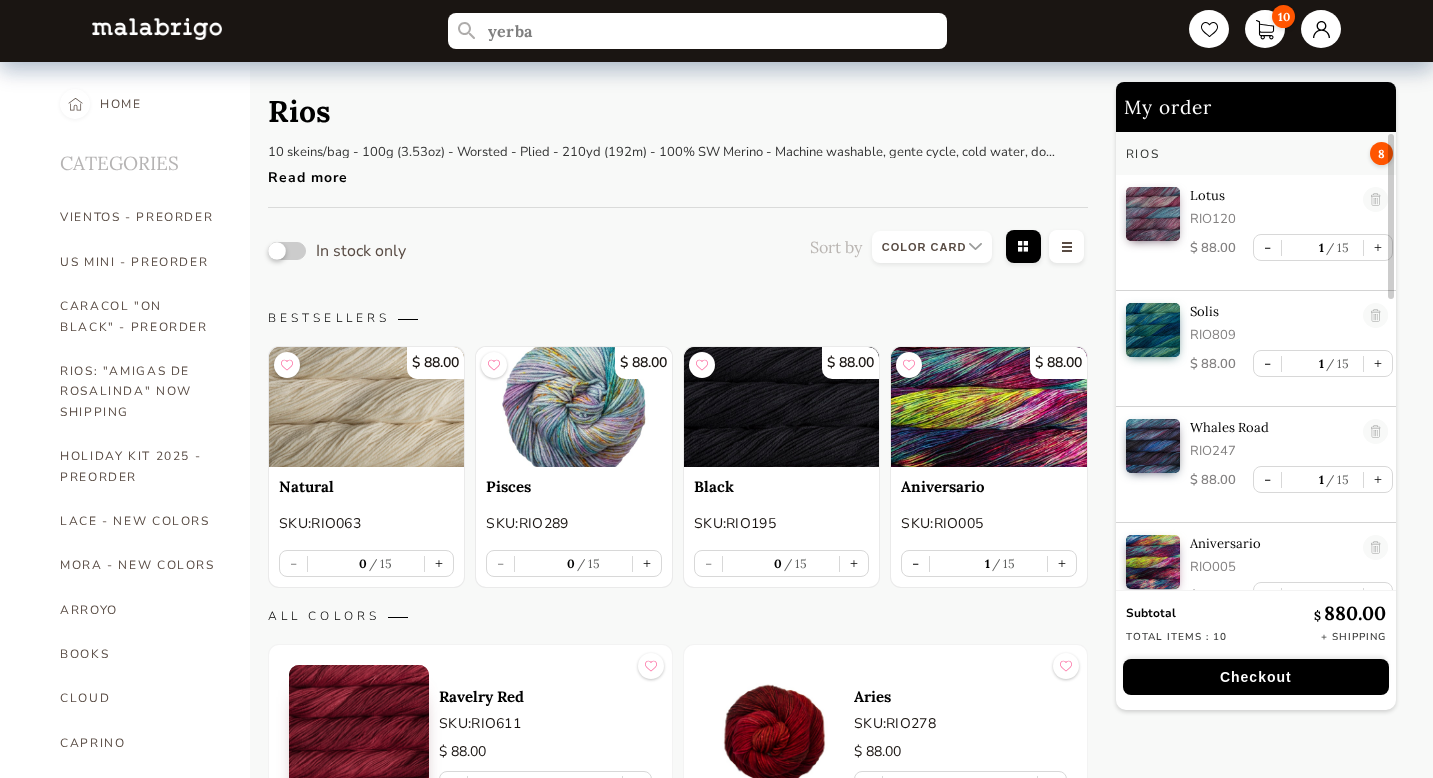 click at bounding box center (287, 251) 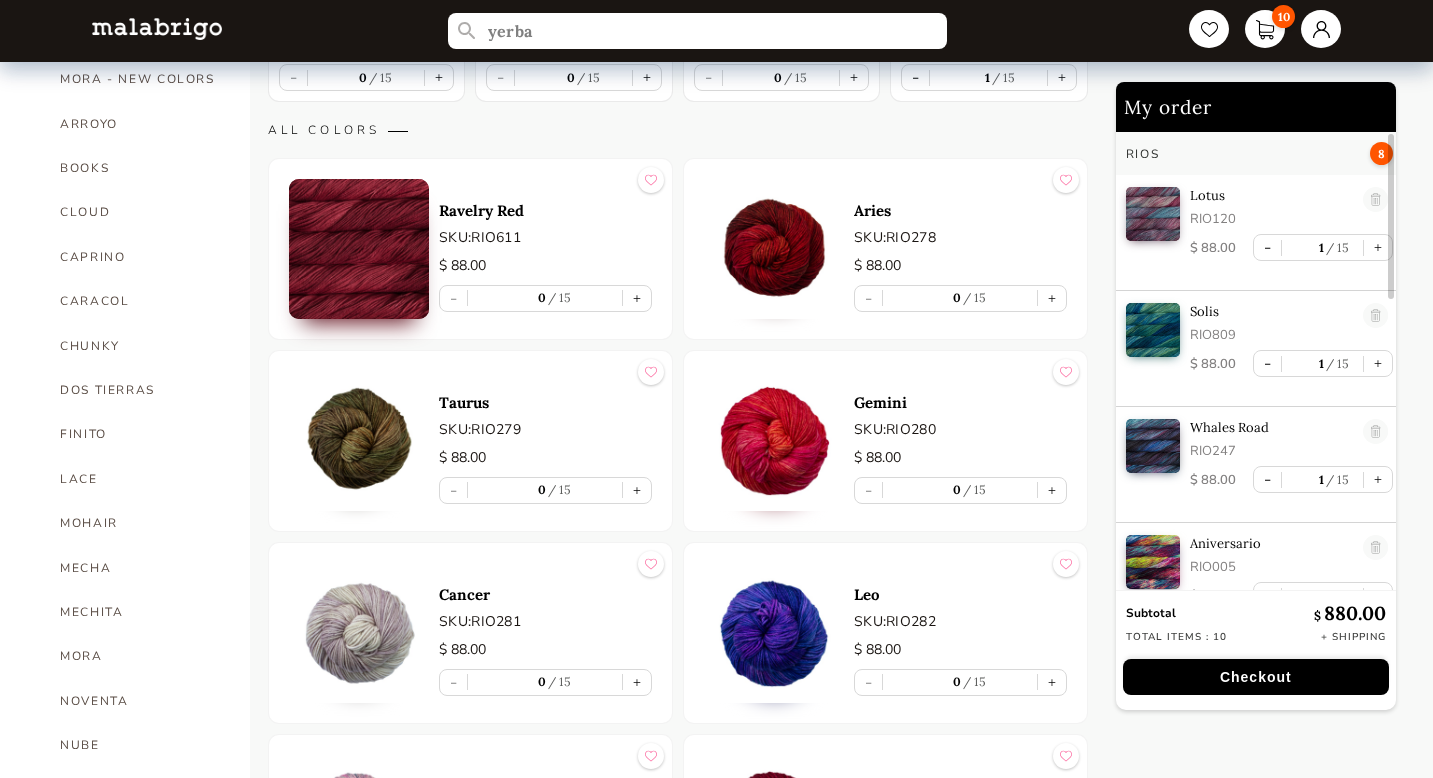 scroll, scrollTop: 489, scrollLeft: 0, axis: vertical 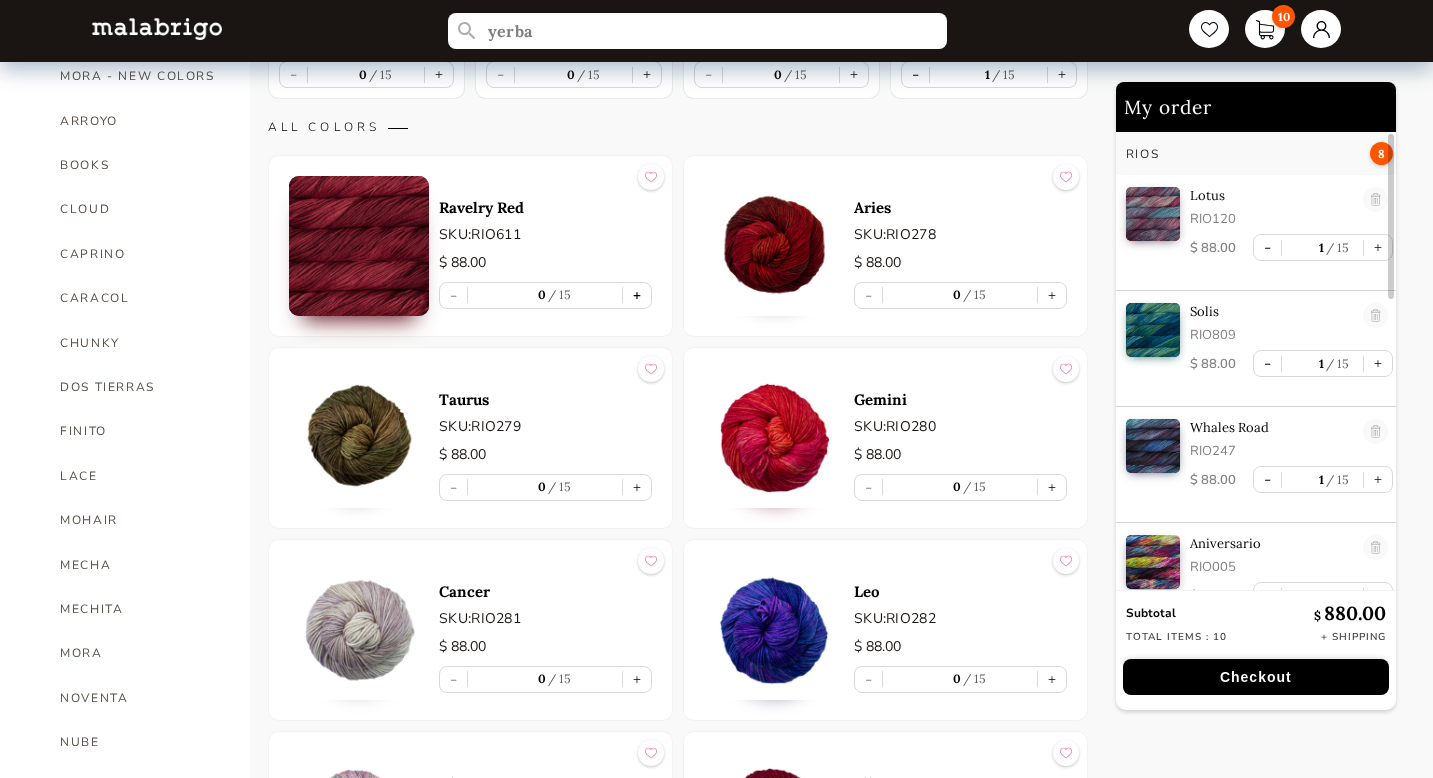 click on "+" at bounding box center [637, 295] 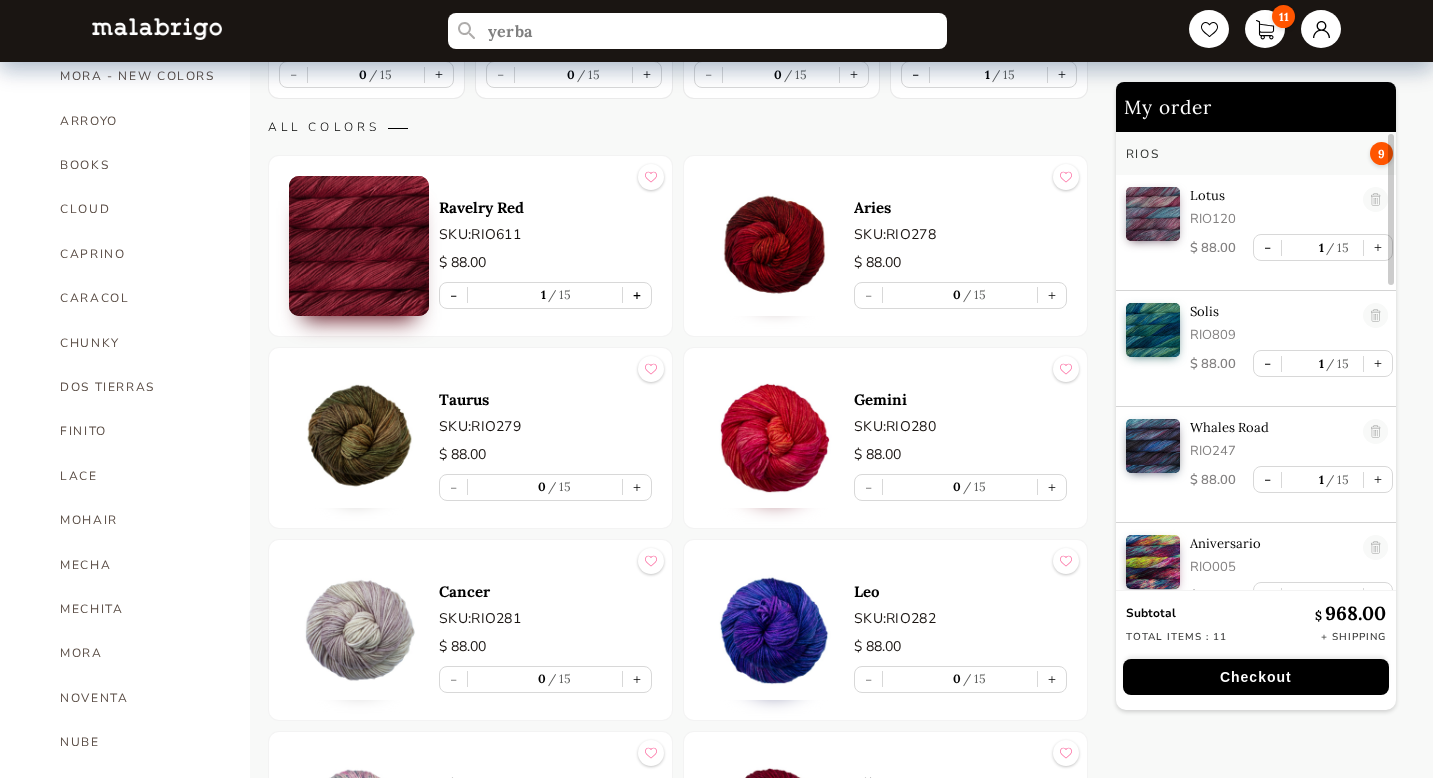 scroll, scrollTop: 7, scrollLeft: 0, axis: vertical 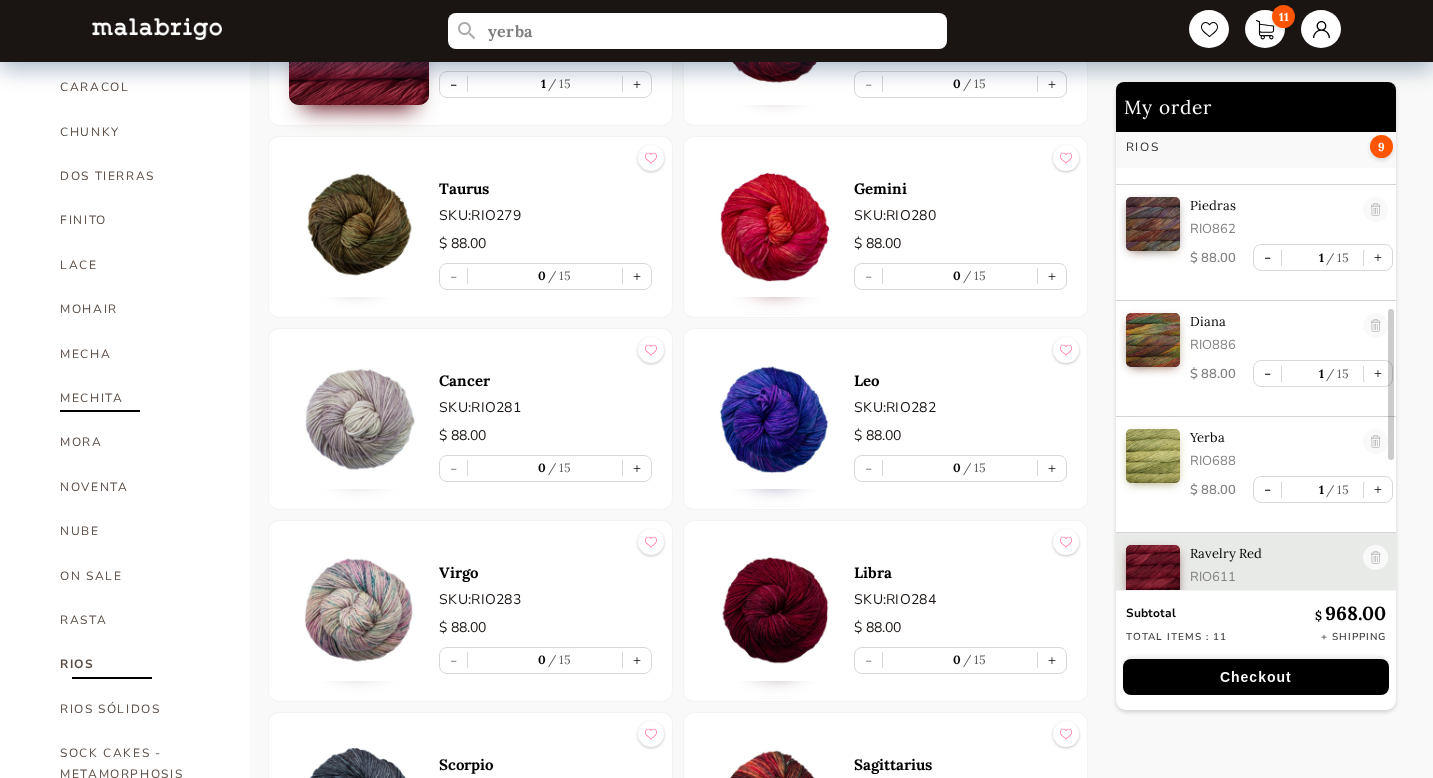click on "MECHITA" at bounding box center (140, 398) 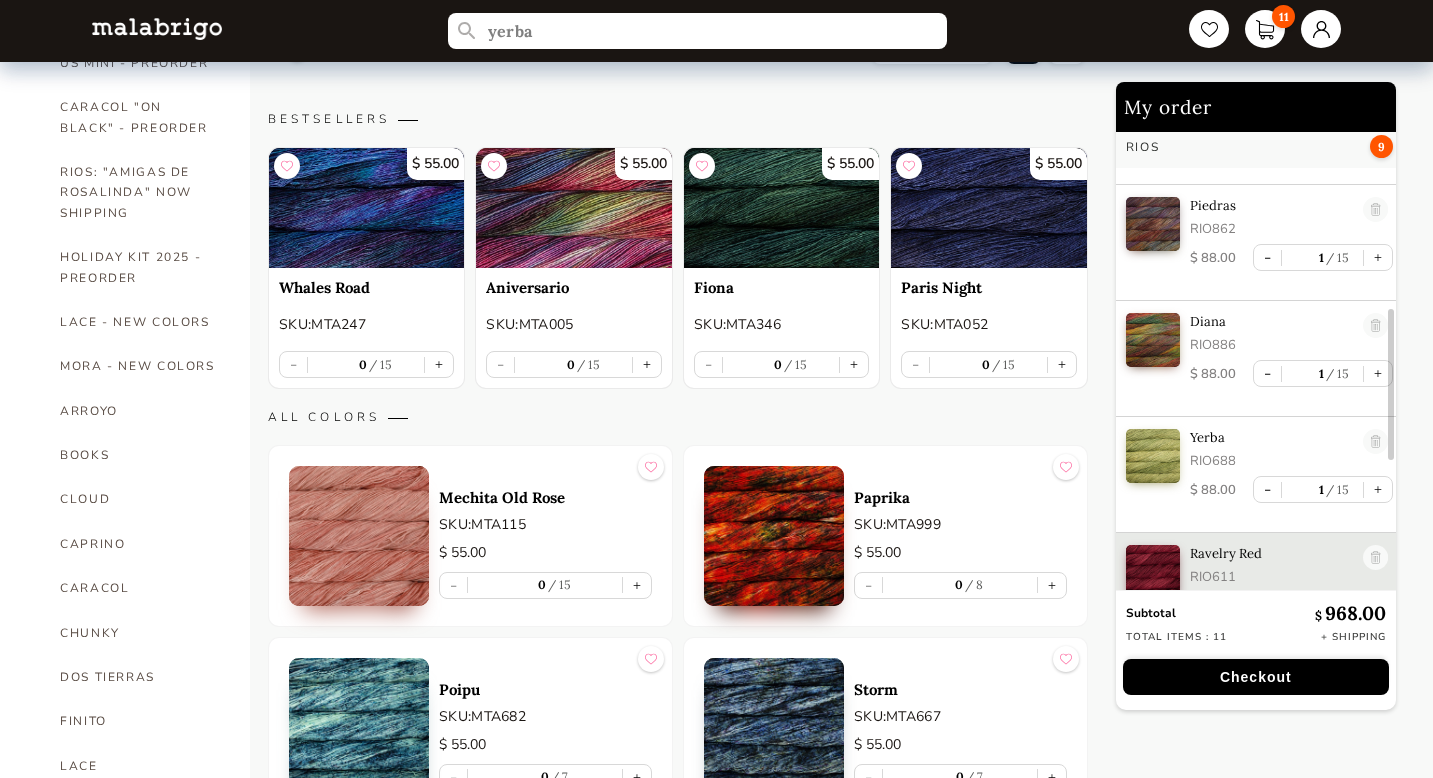 scroll, scrollTop: 198, scrollLeft: 0, axis: vertical 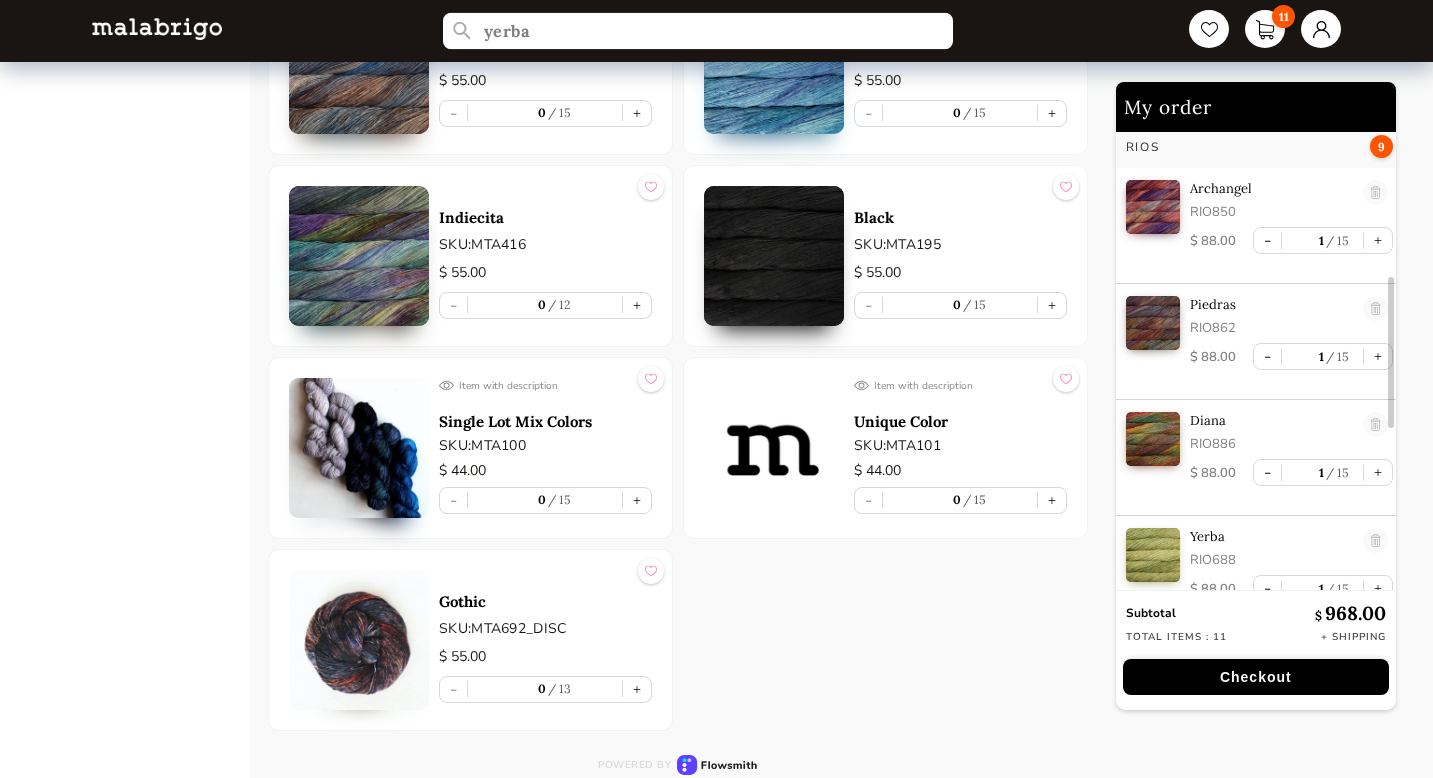 click on "yerba" at bounding box center [698, 31] 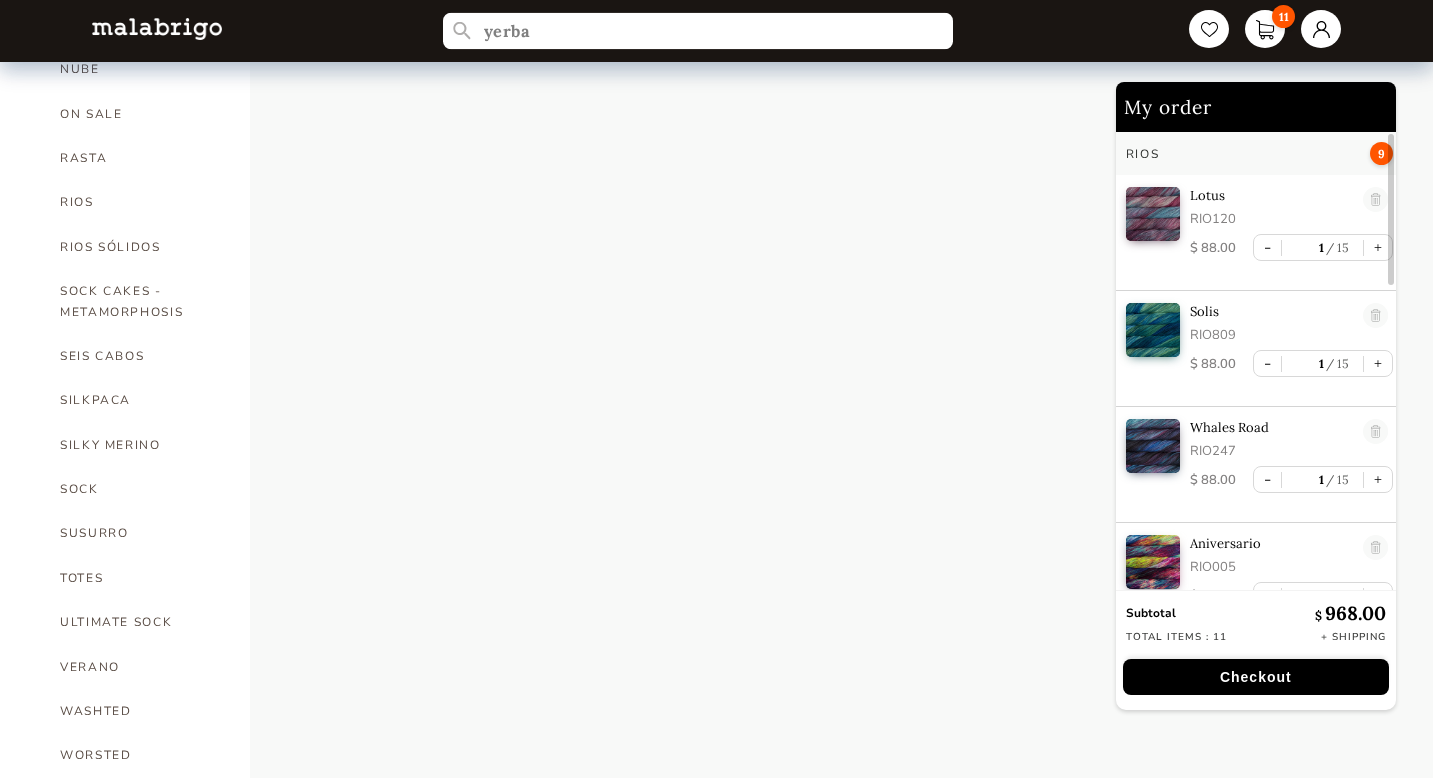scroll, scrollTop: 1161, scrollLeft: 0, axis: vertical 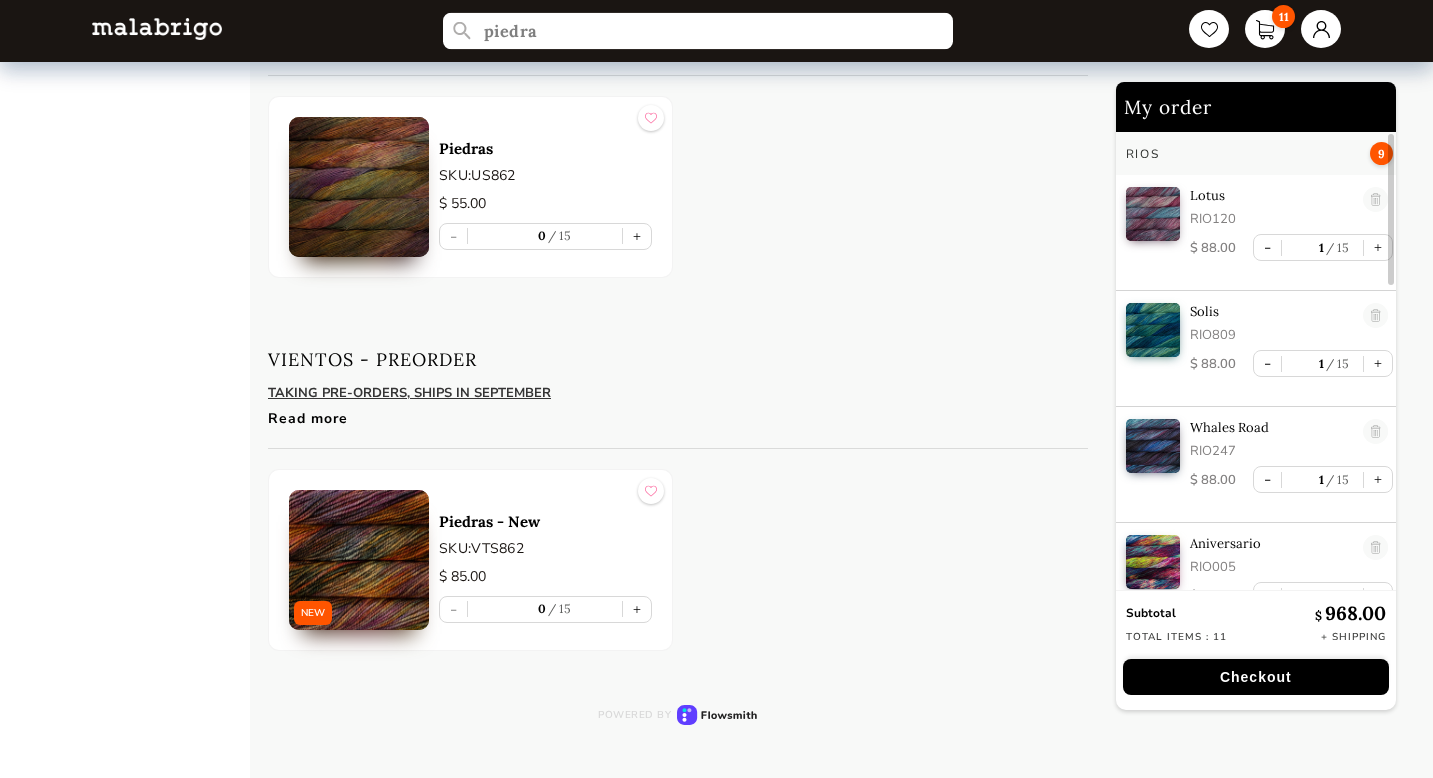 type on "piedra" 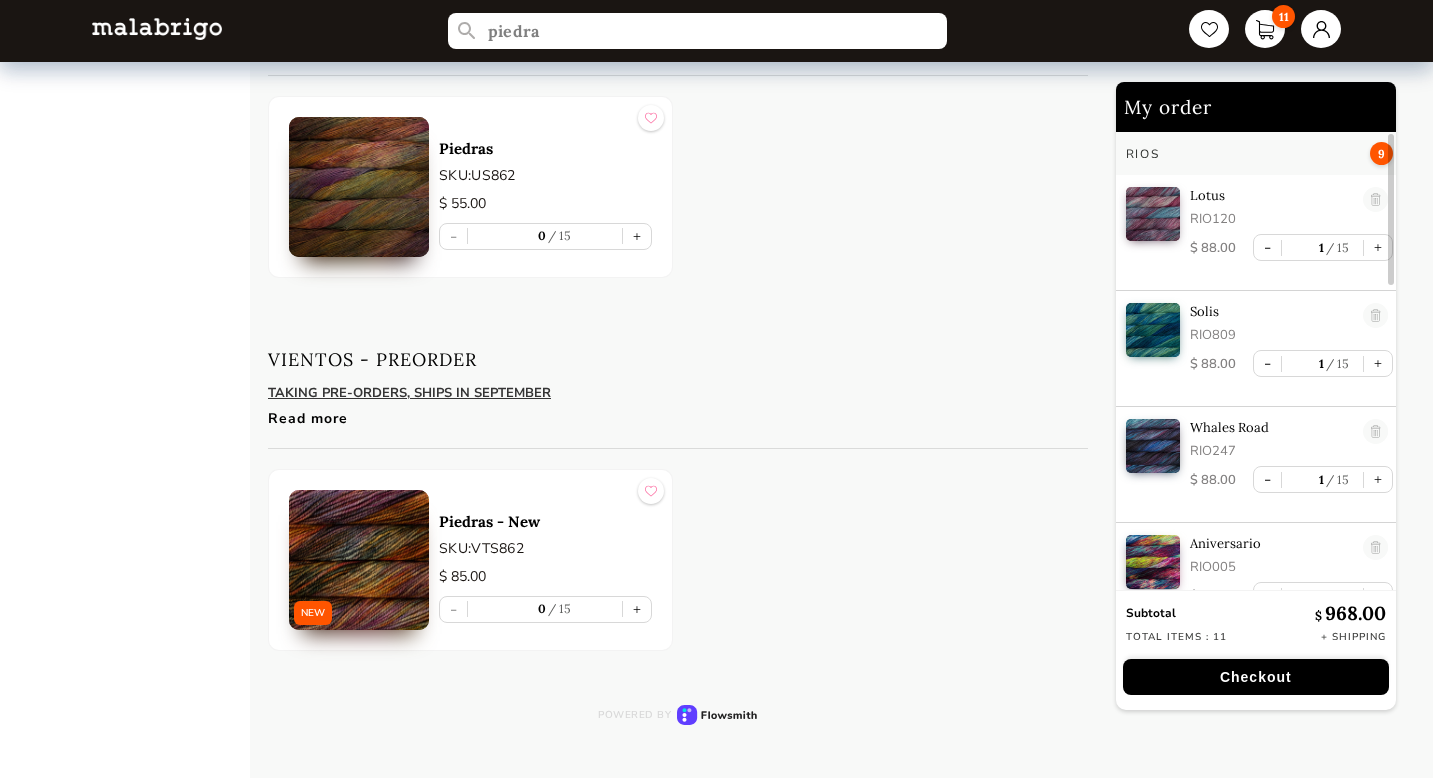 click on "Piedras" at bounding box center [545, 148] 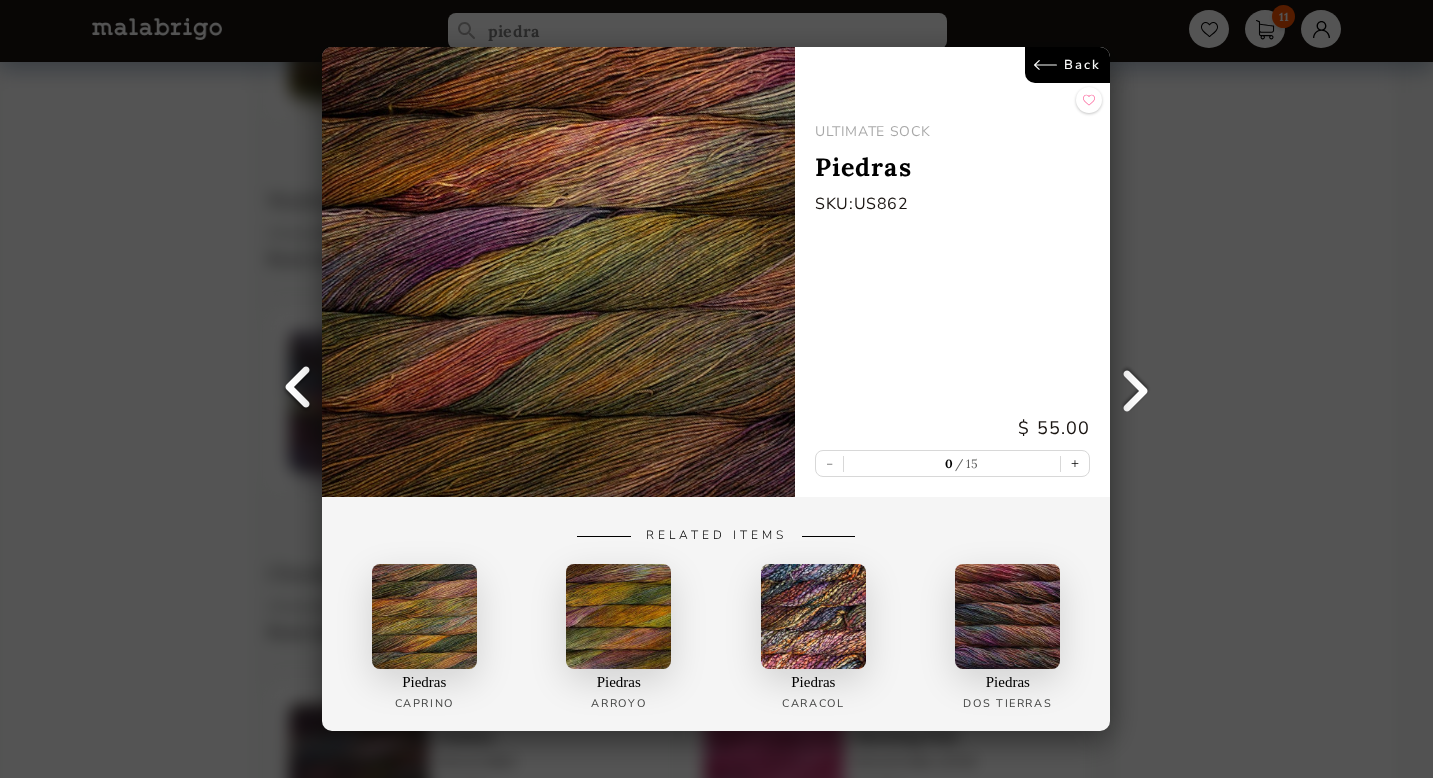 click on "Back" at bounding box center (1068, 65) 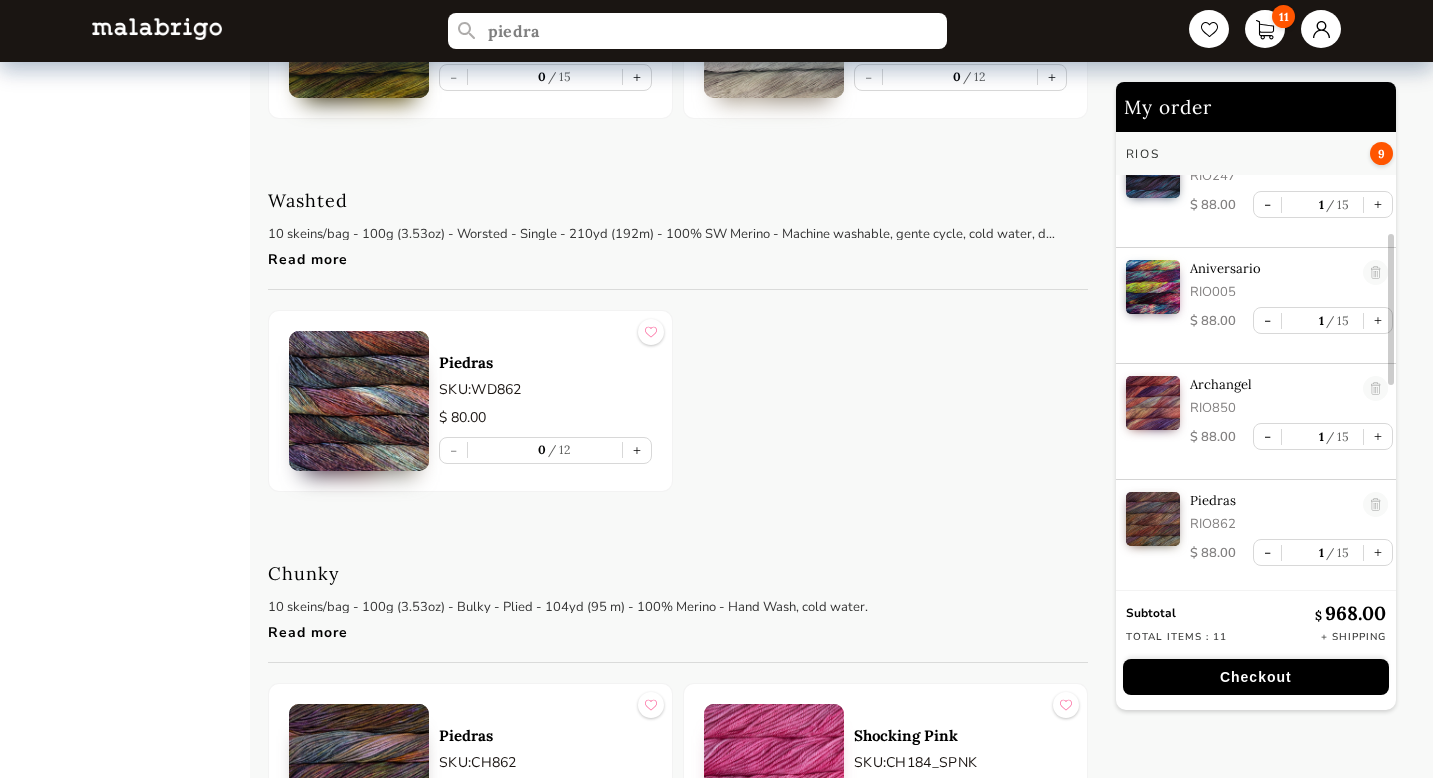 scroll, scrollTop: 310, scrollLeft: 0, axis: vertical 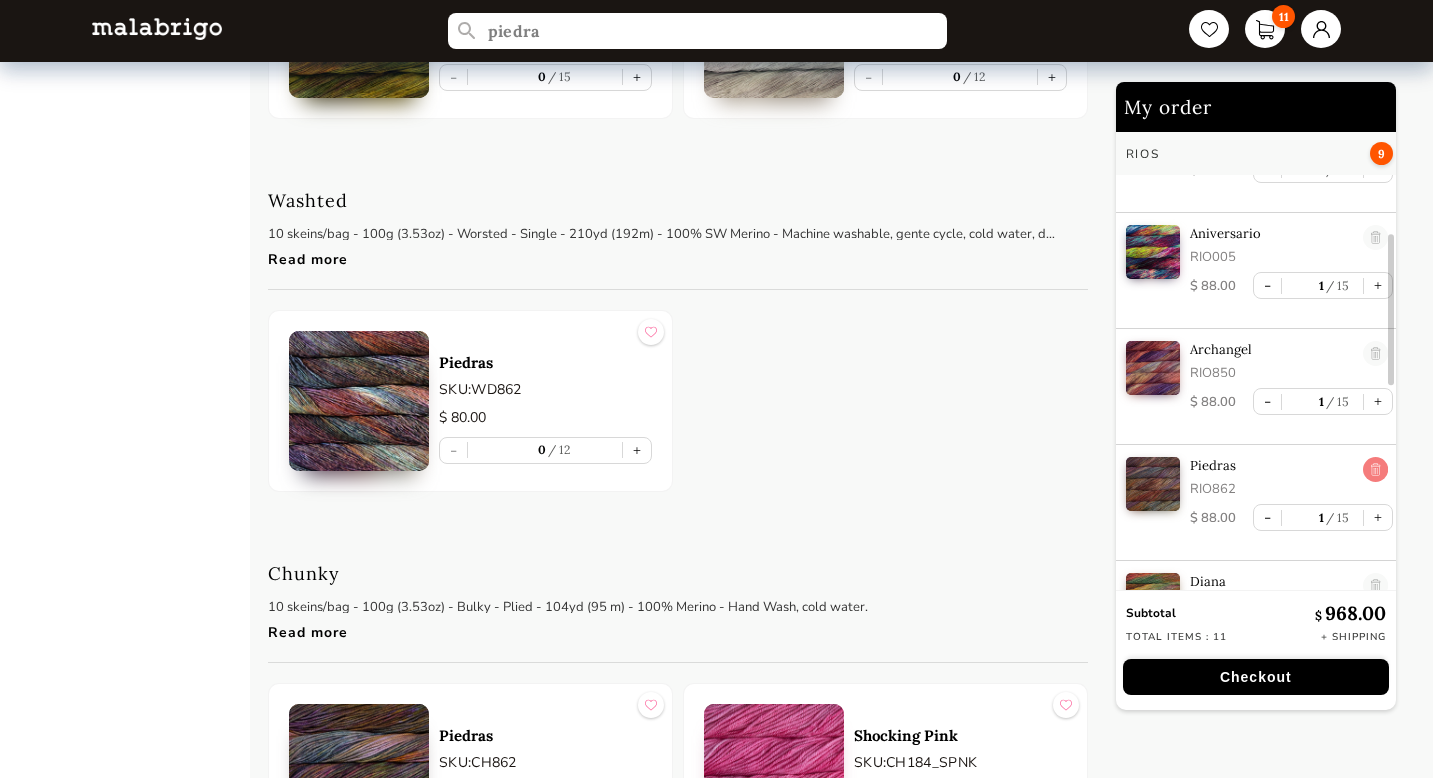 click at bounding box center [1375, 470] 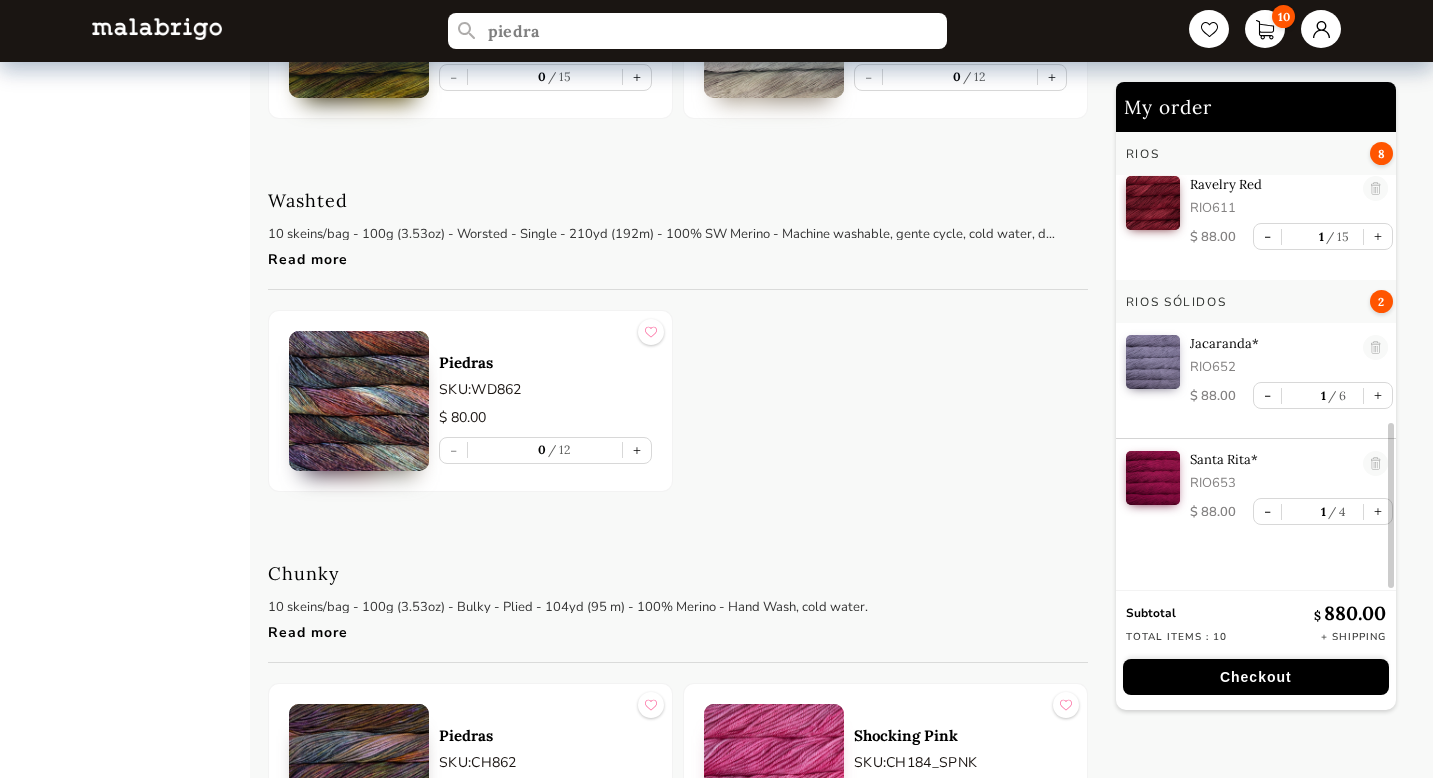 scroll, scrollTop: 824, scrollLeft: 0, axis: vertical 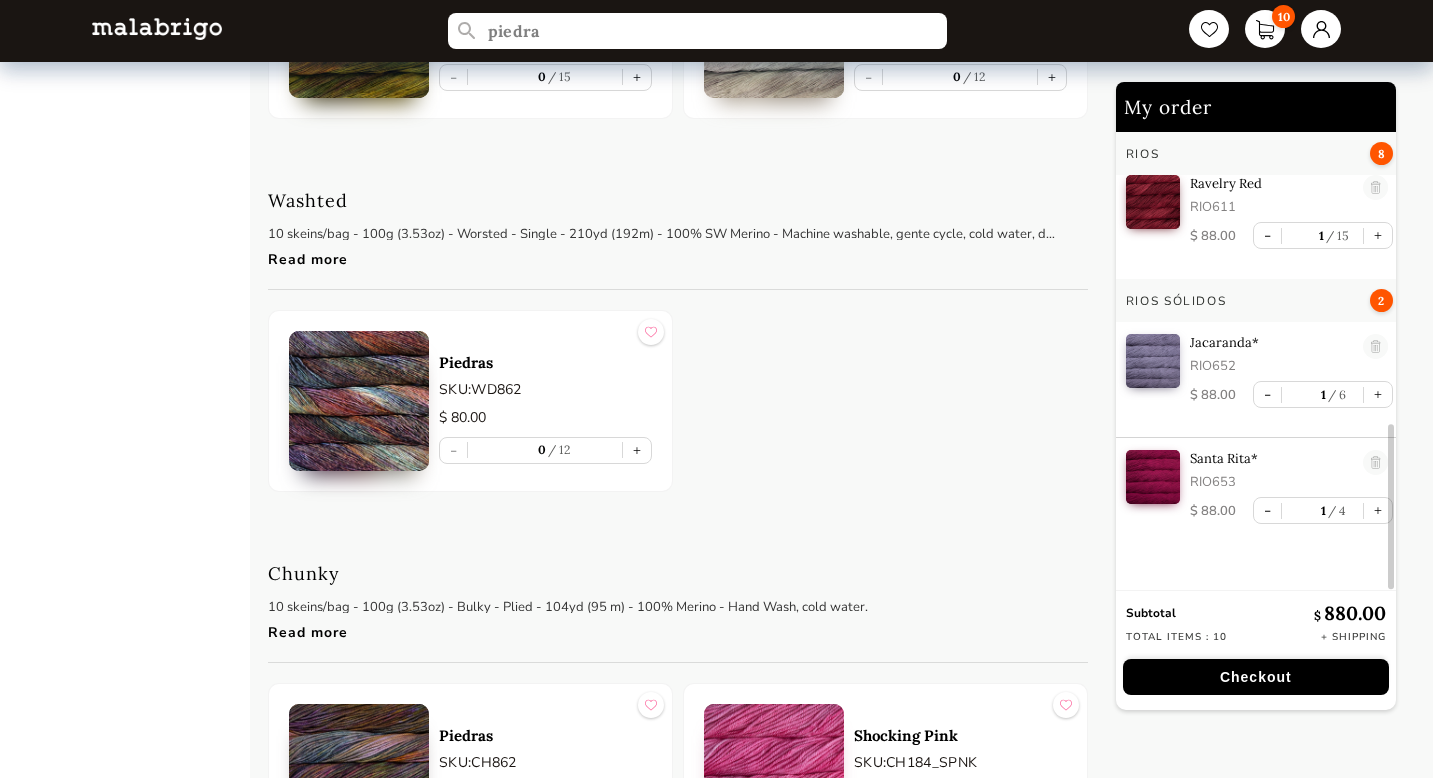click on "Piedras SKU:  WD862 $   80.00 - 0 12 +" at bounding box center (678, 401) 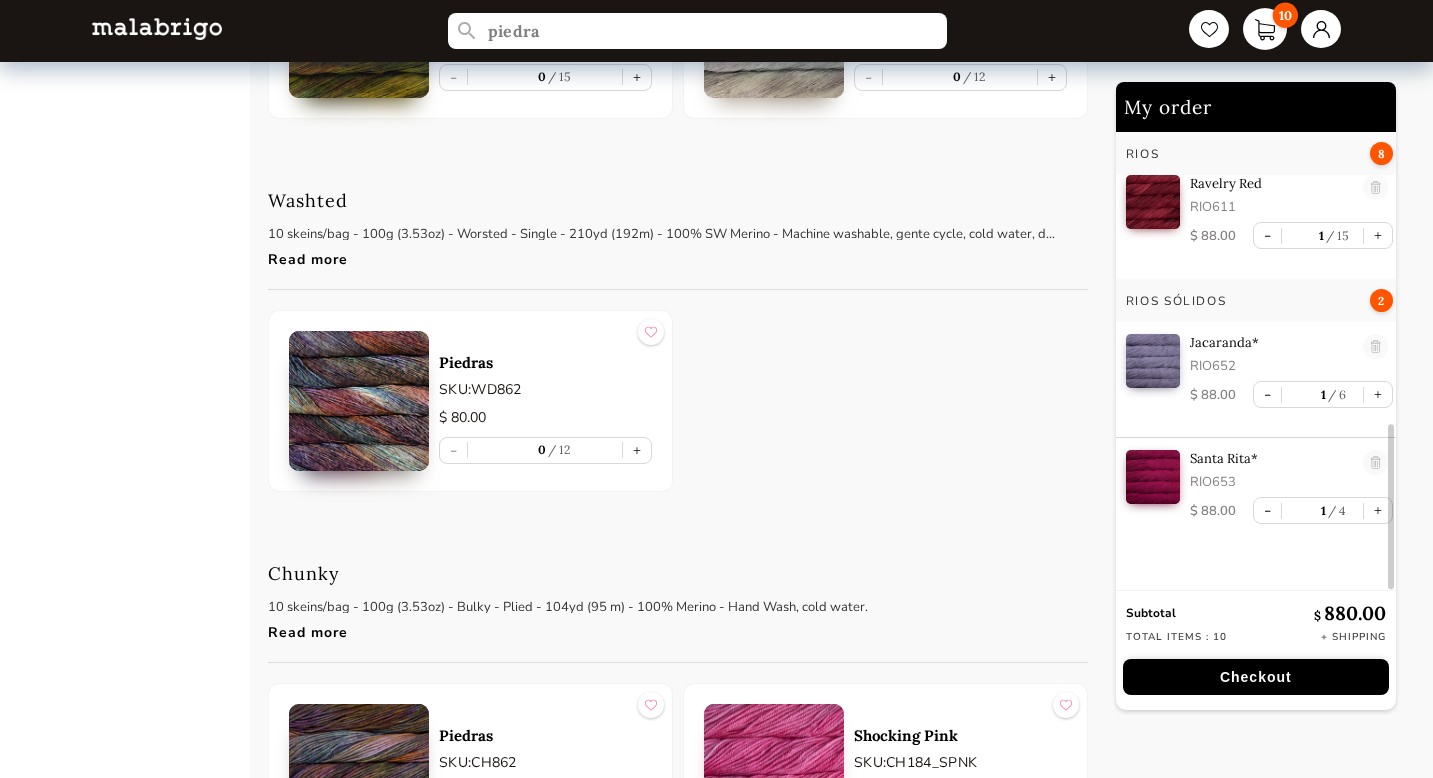 click on "10" at bounding box center [1265, 29] 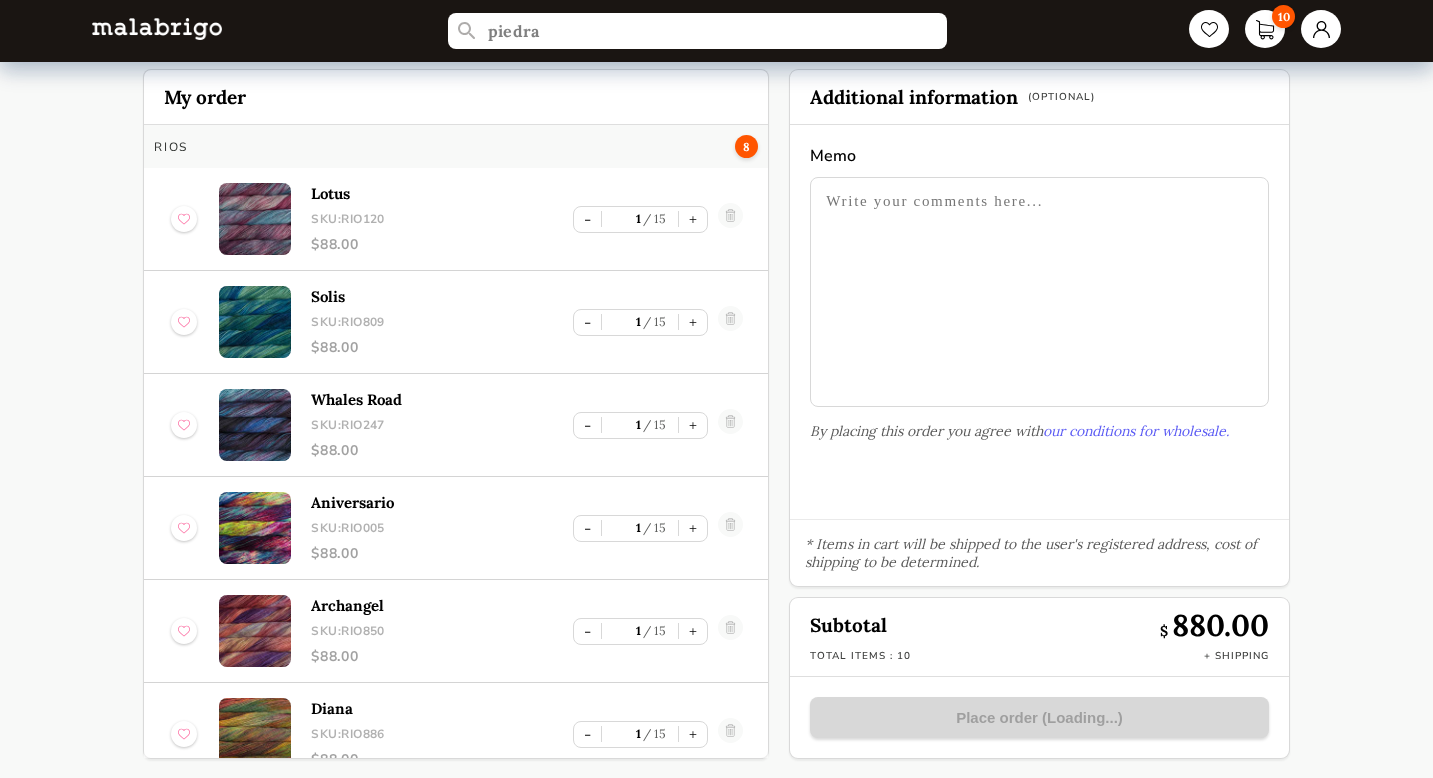 click at bounding box center (157, 28) 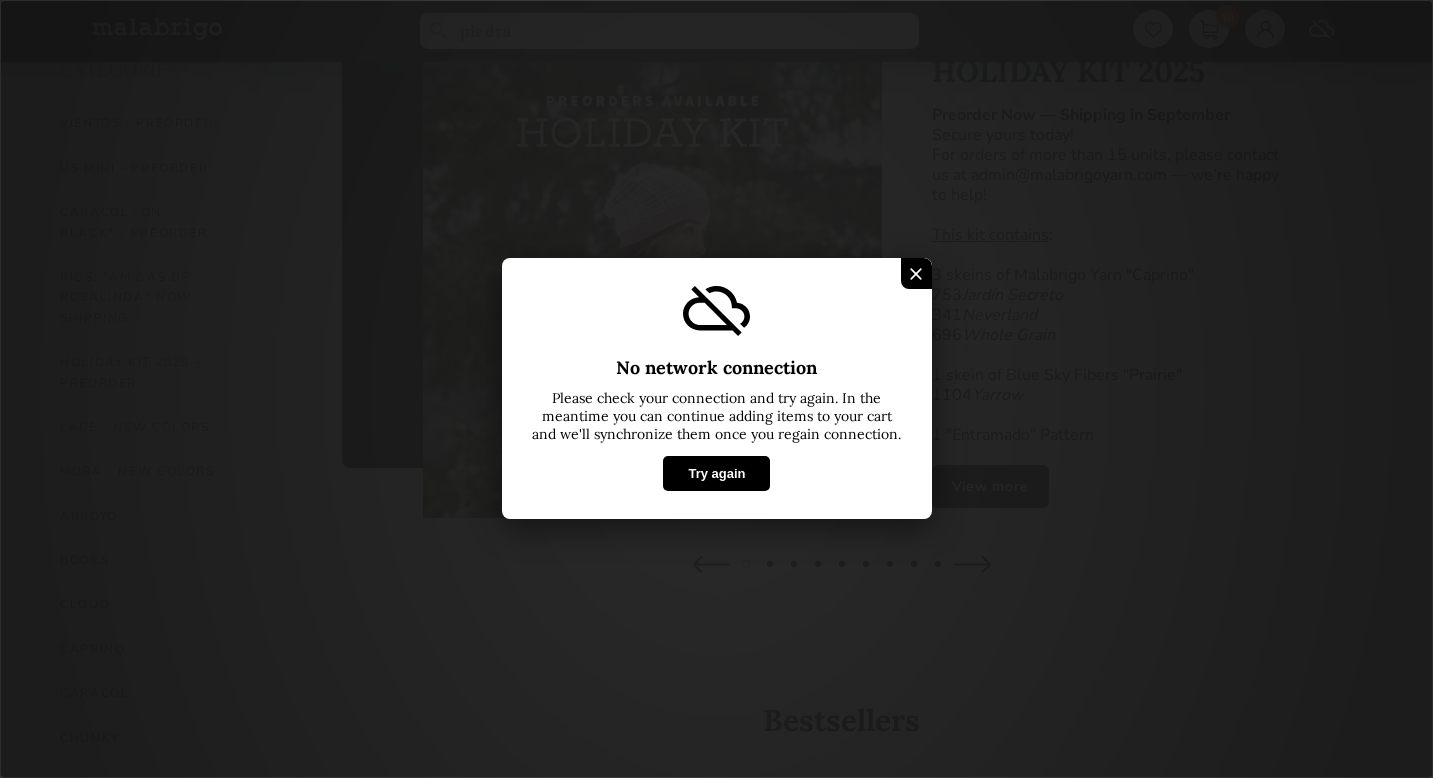 click on "Try again" at bounding box center (716, 474) 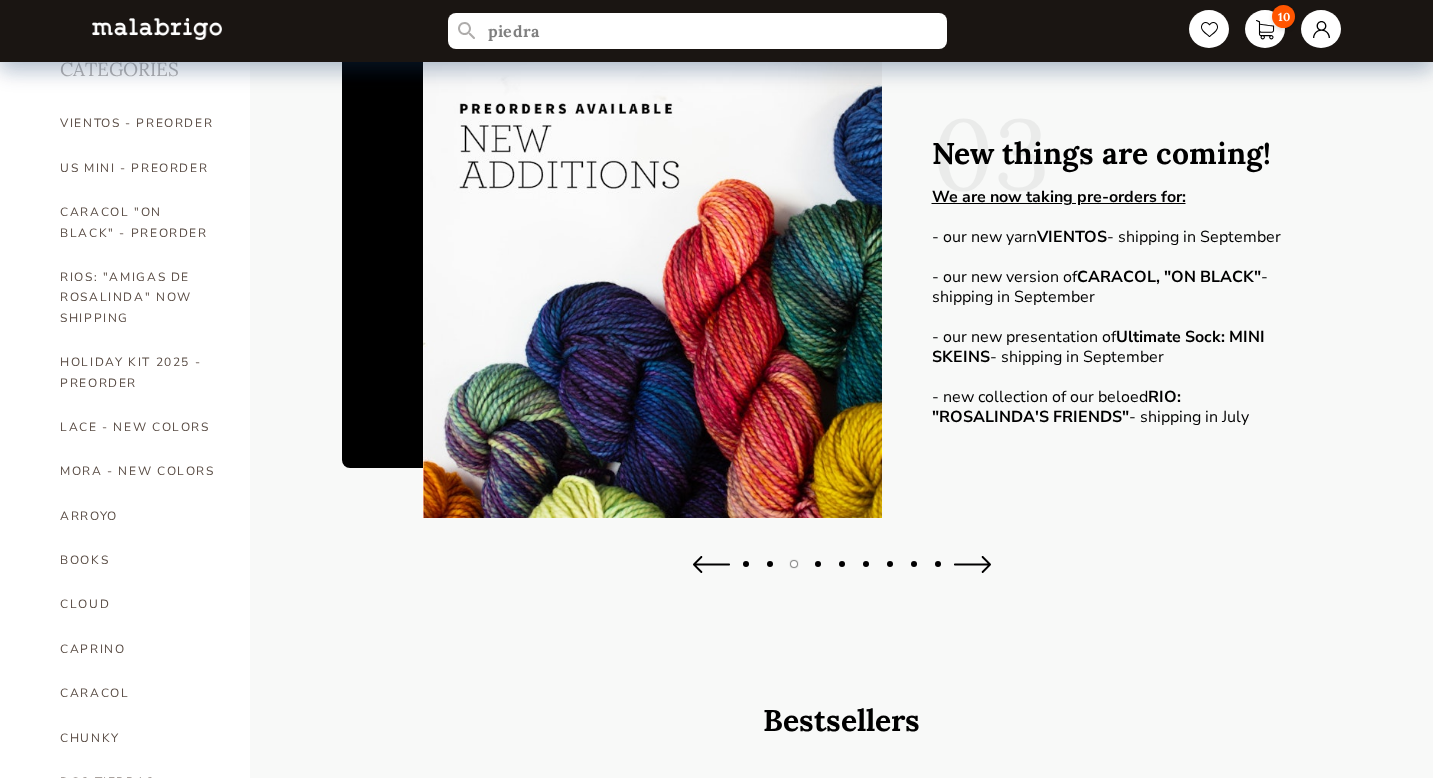 click at bounding box center (652, 288) 